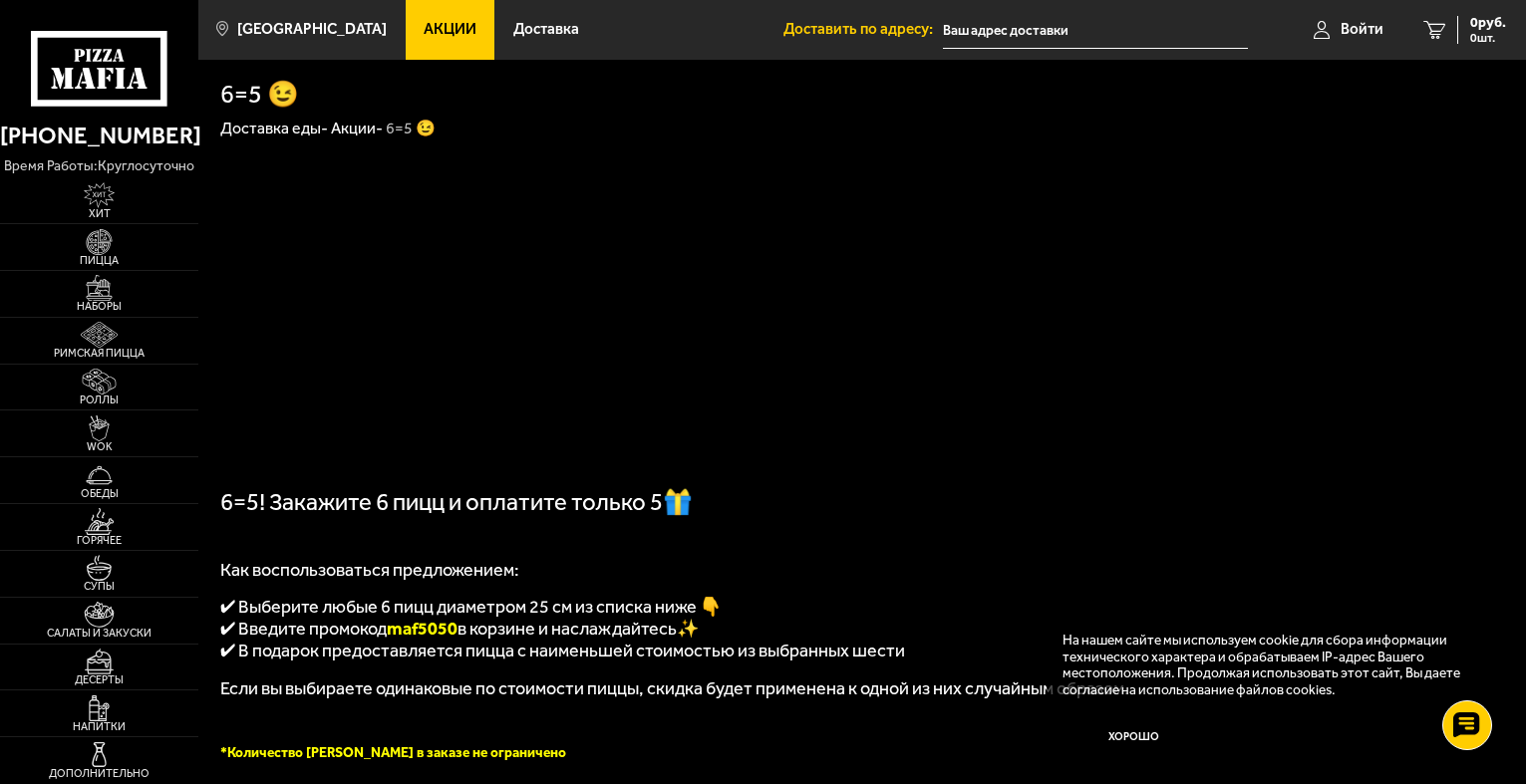 scroll, scrollTop: 0, scrollLeft: 0, axis: both 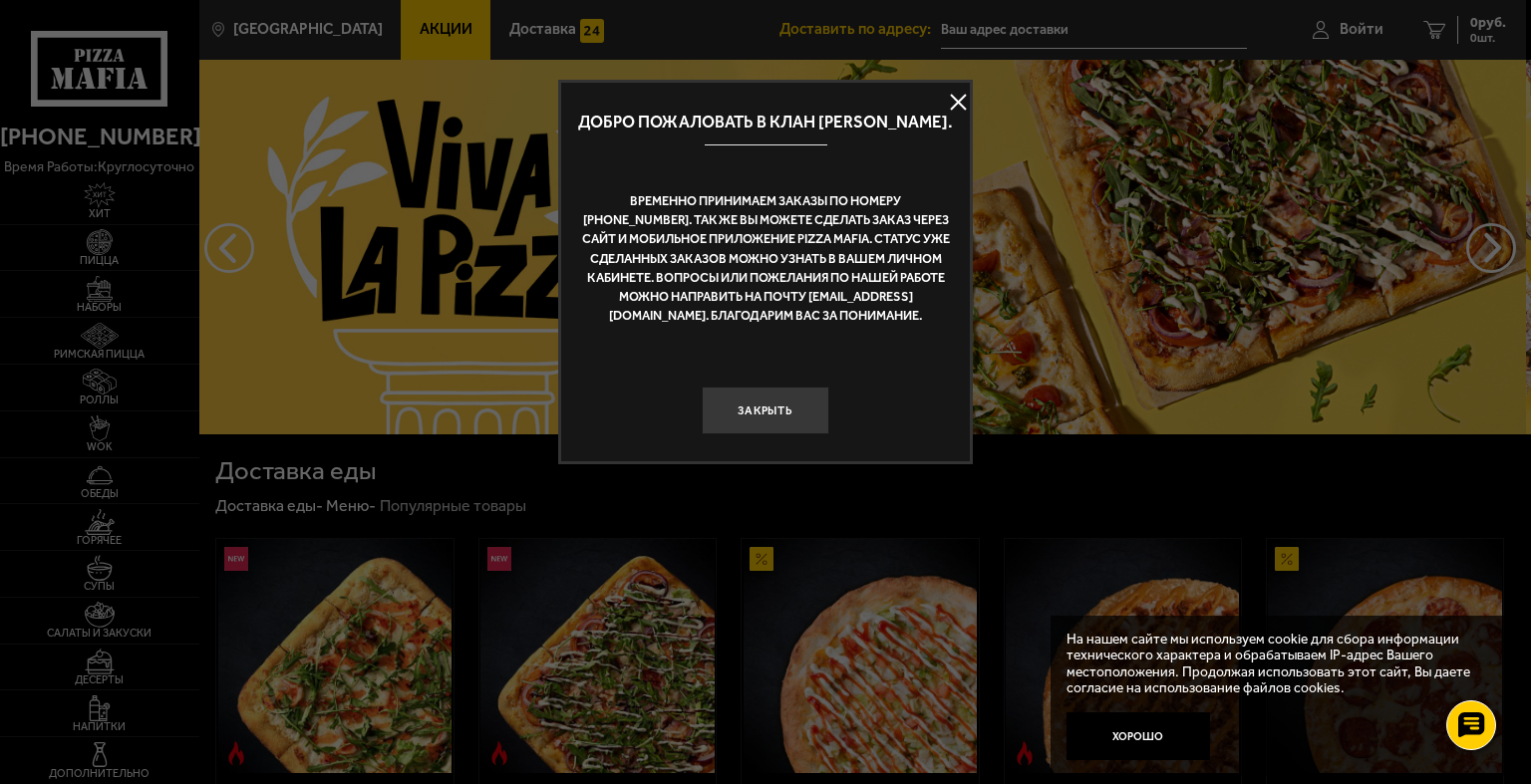 click at bounding box center [958, 103] 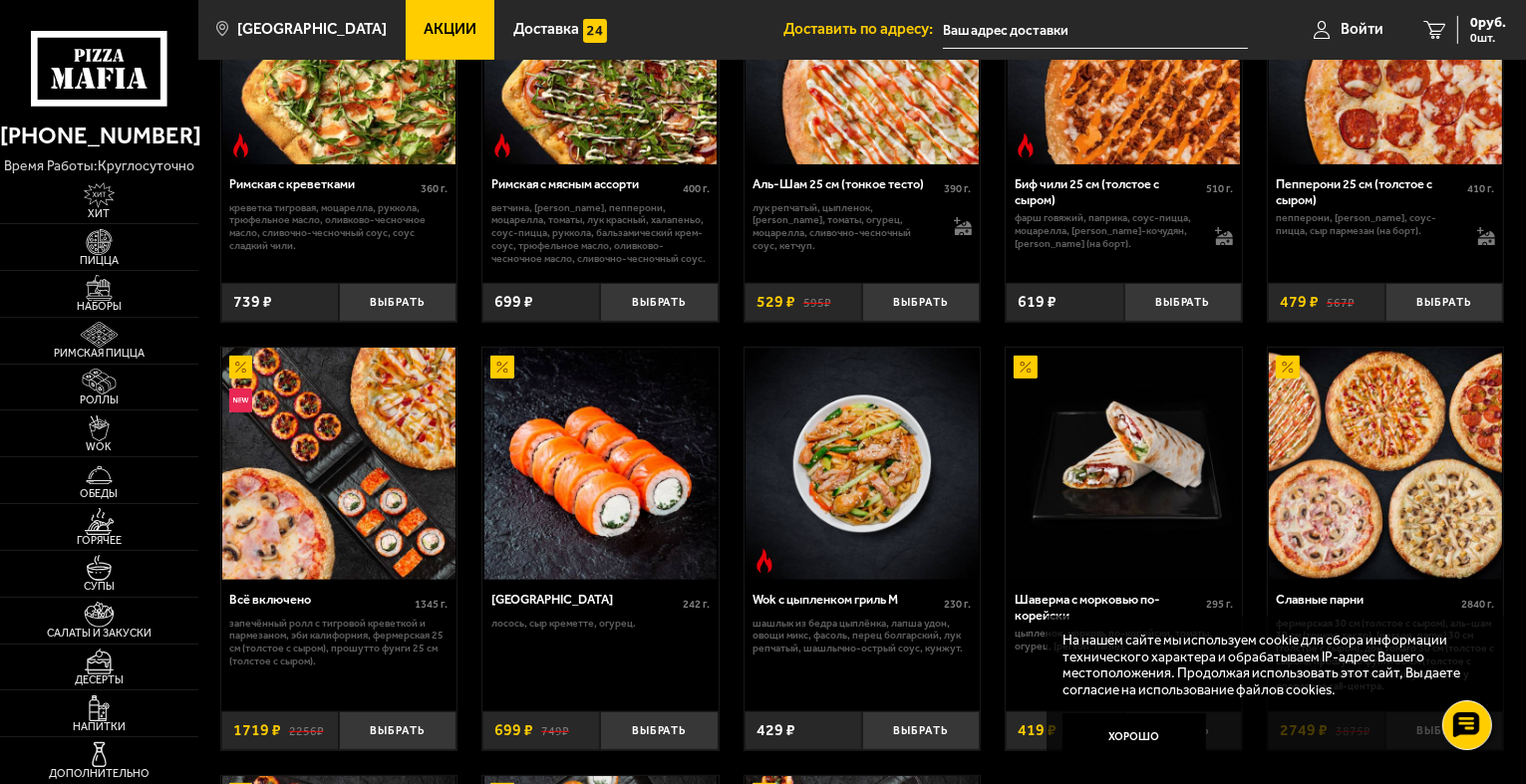 scroll, scrollTop: 638, scrollLeft: 0, axis: vertical 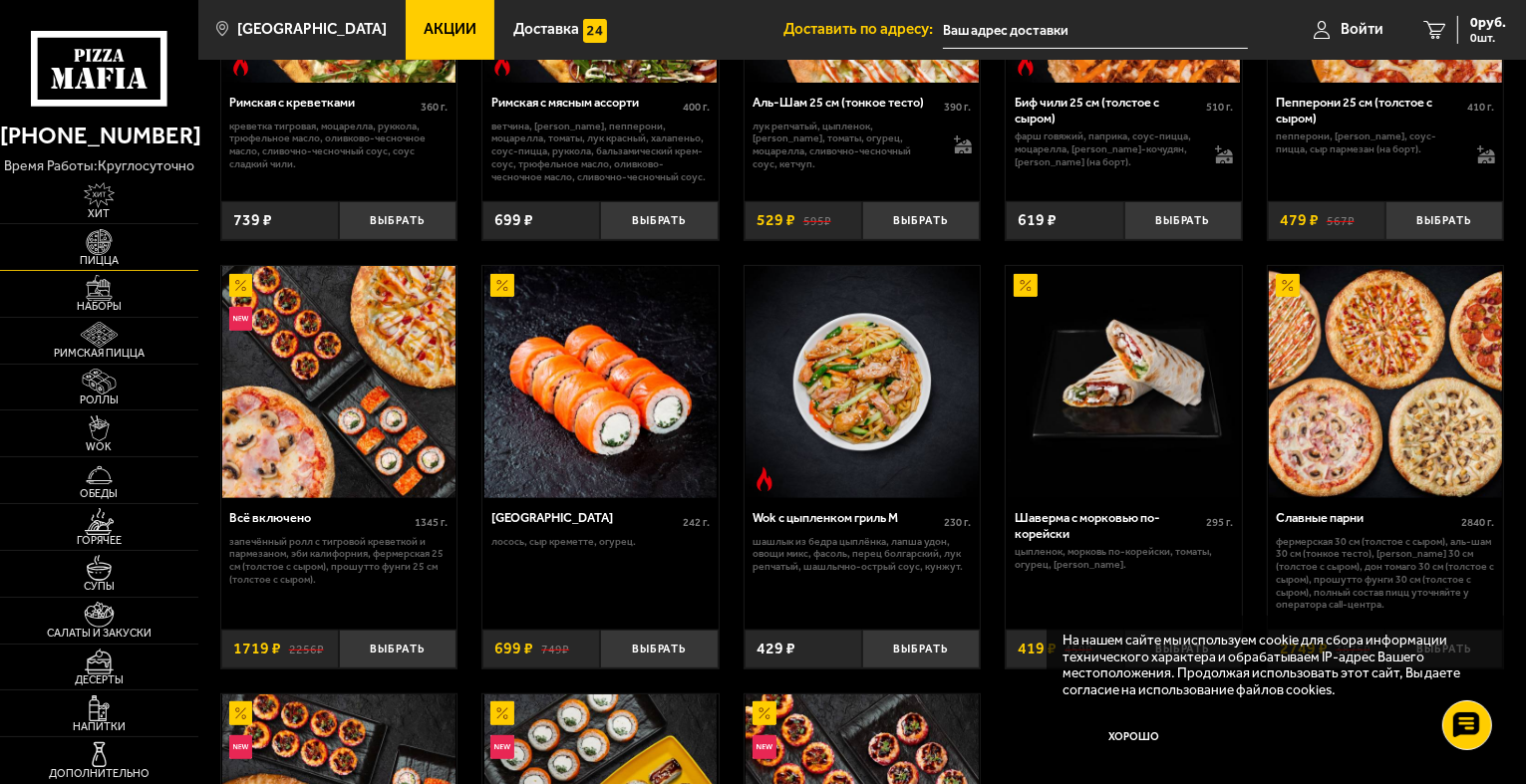 click at bounding box center [99, 242] 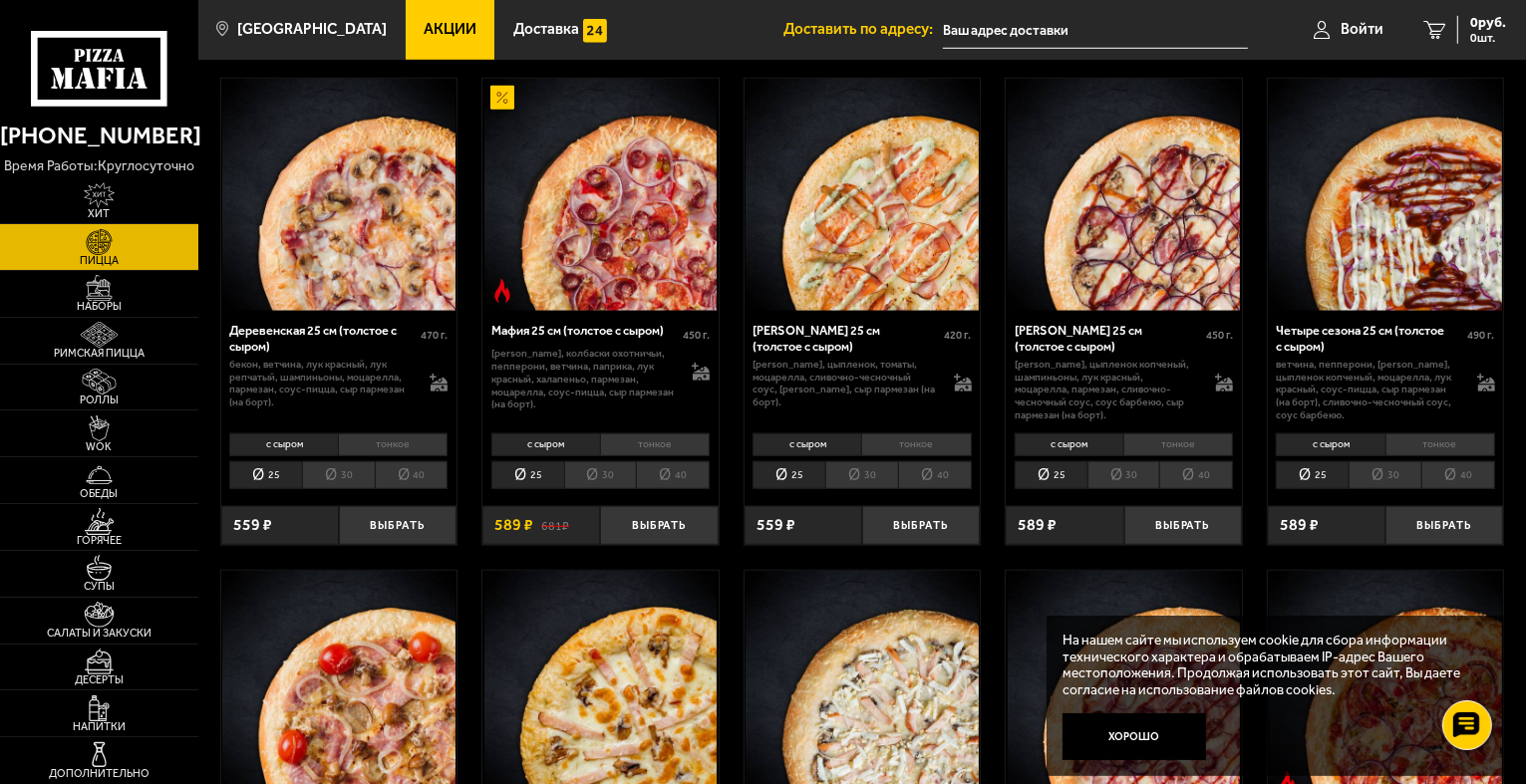 scroll, scrollTop: 1574, scrollLeft: 0, axis: vertical 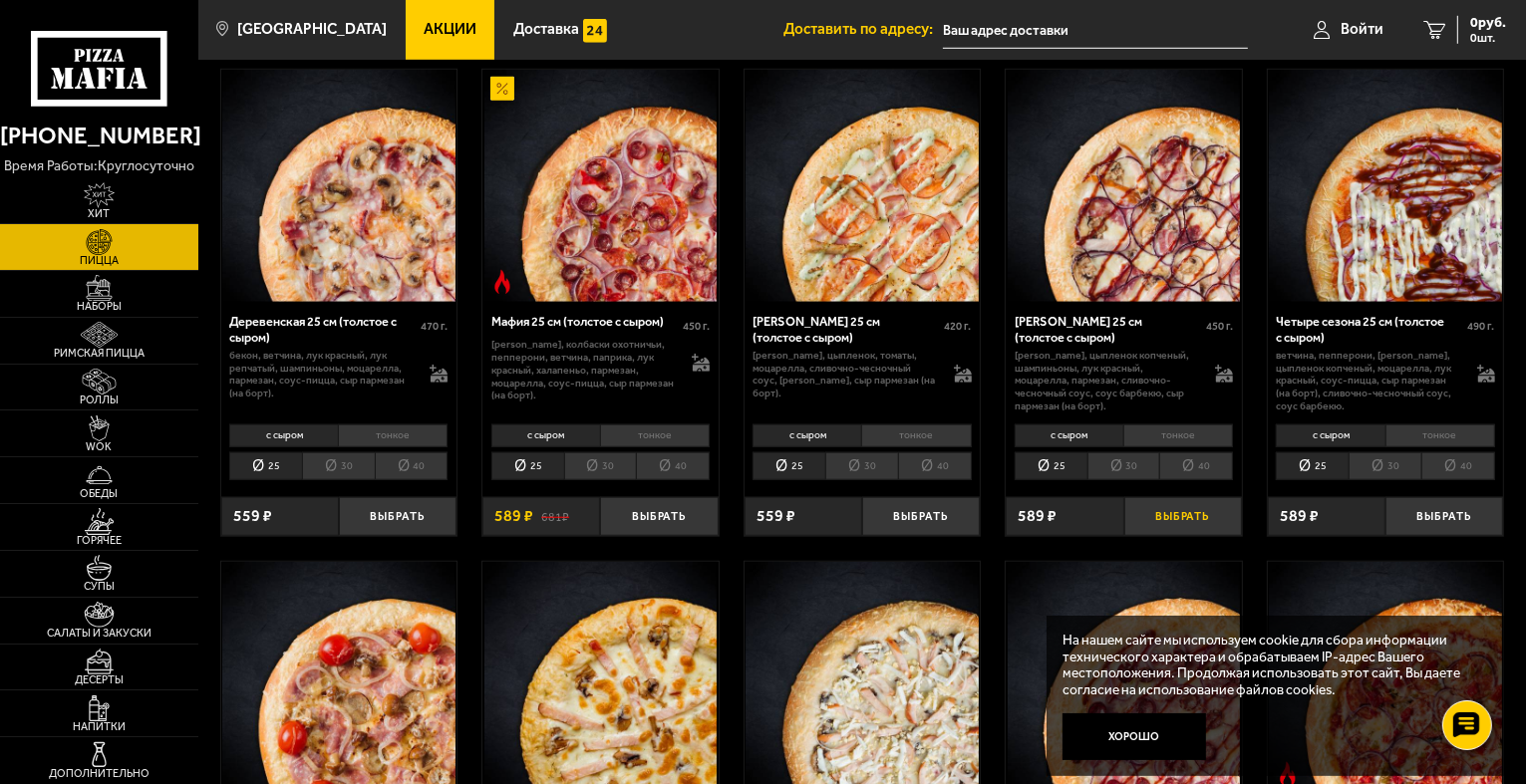 click on "Выбрать" at bounding box center [1183, 516] 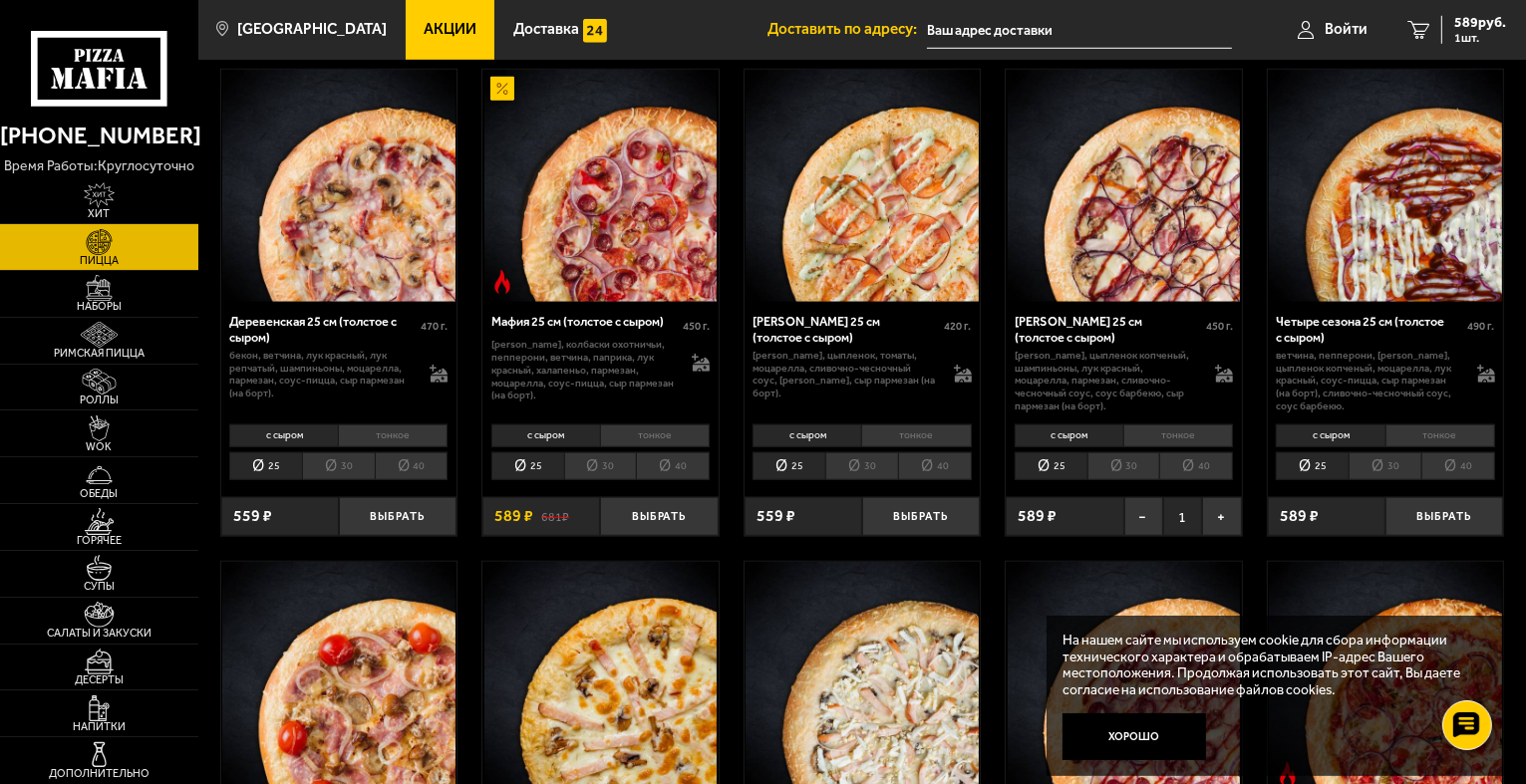 click on "30" at bounding box center (1123, 466) 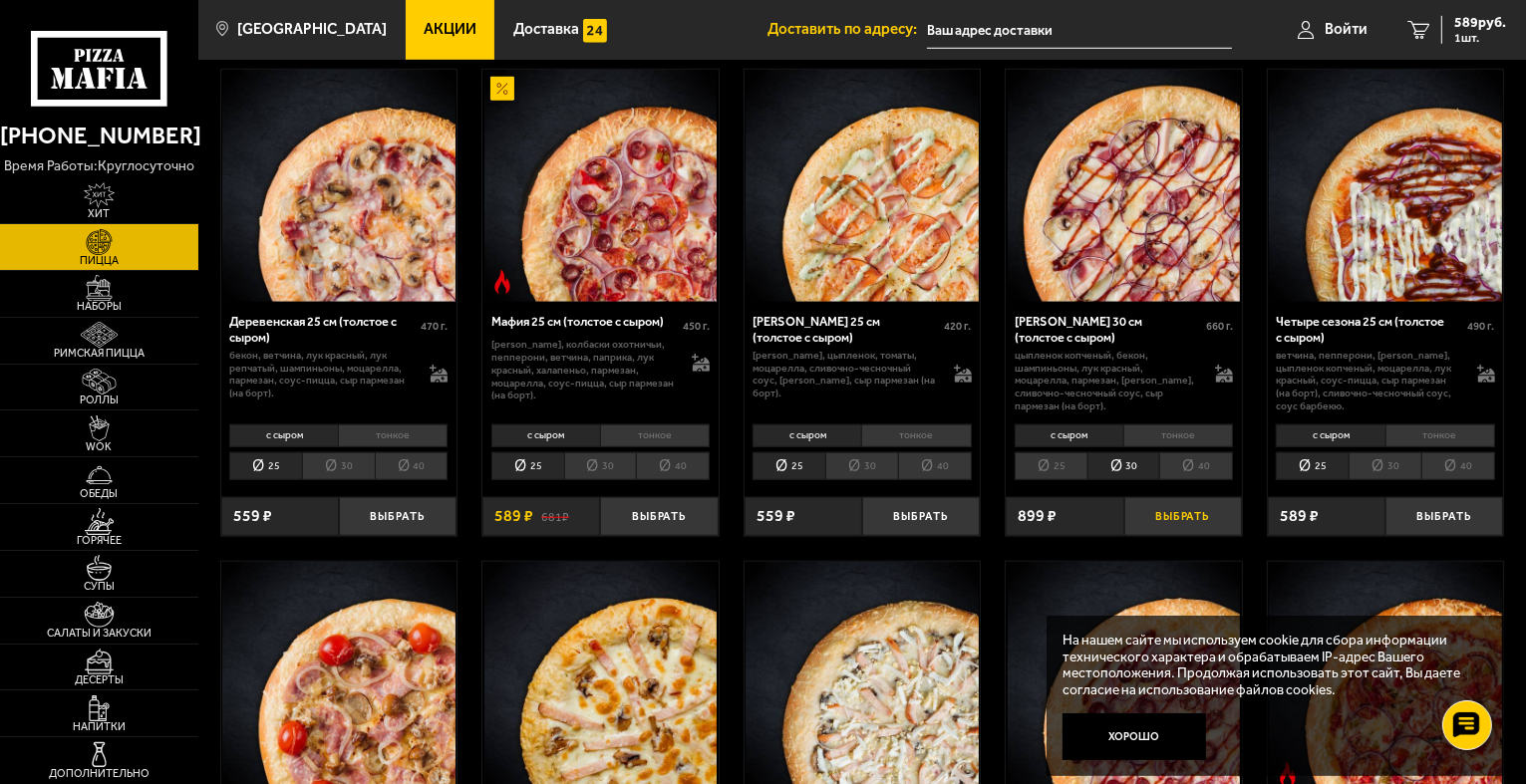 click on "Выбрать" at bounding box center [1183, 516] 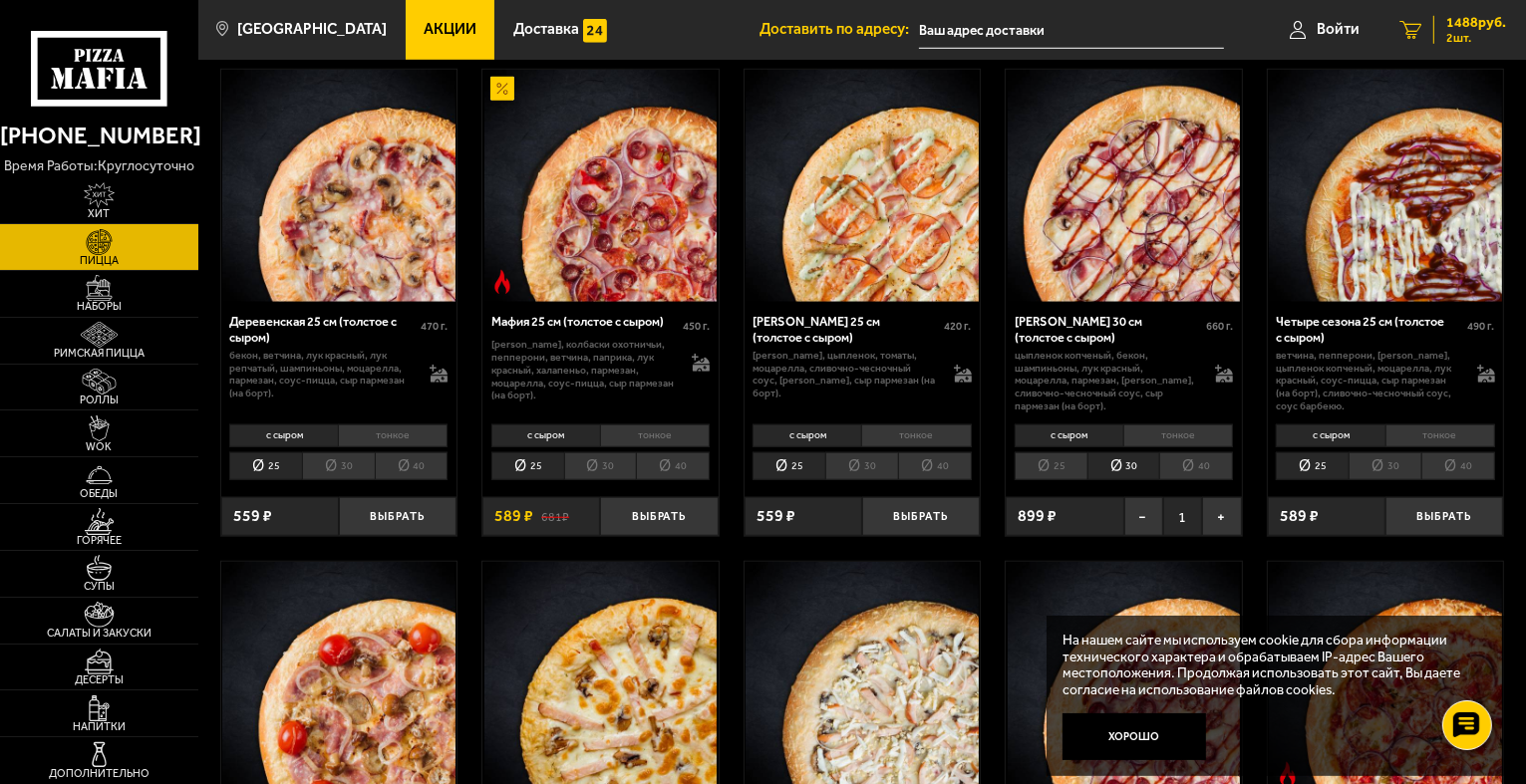 click on "1488  руб." at bounding box center [1476, 23] 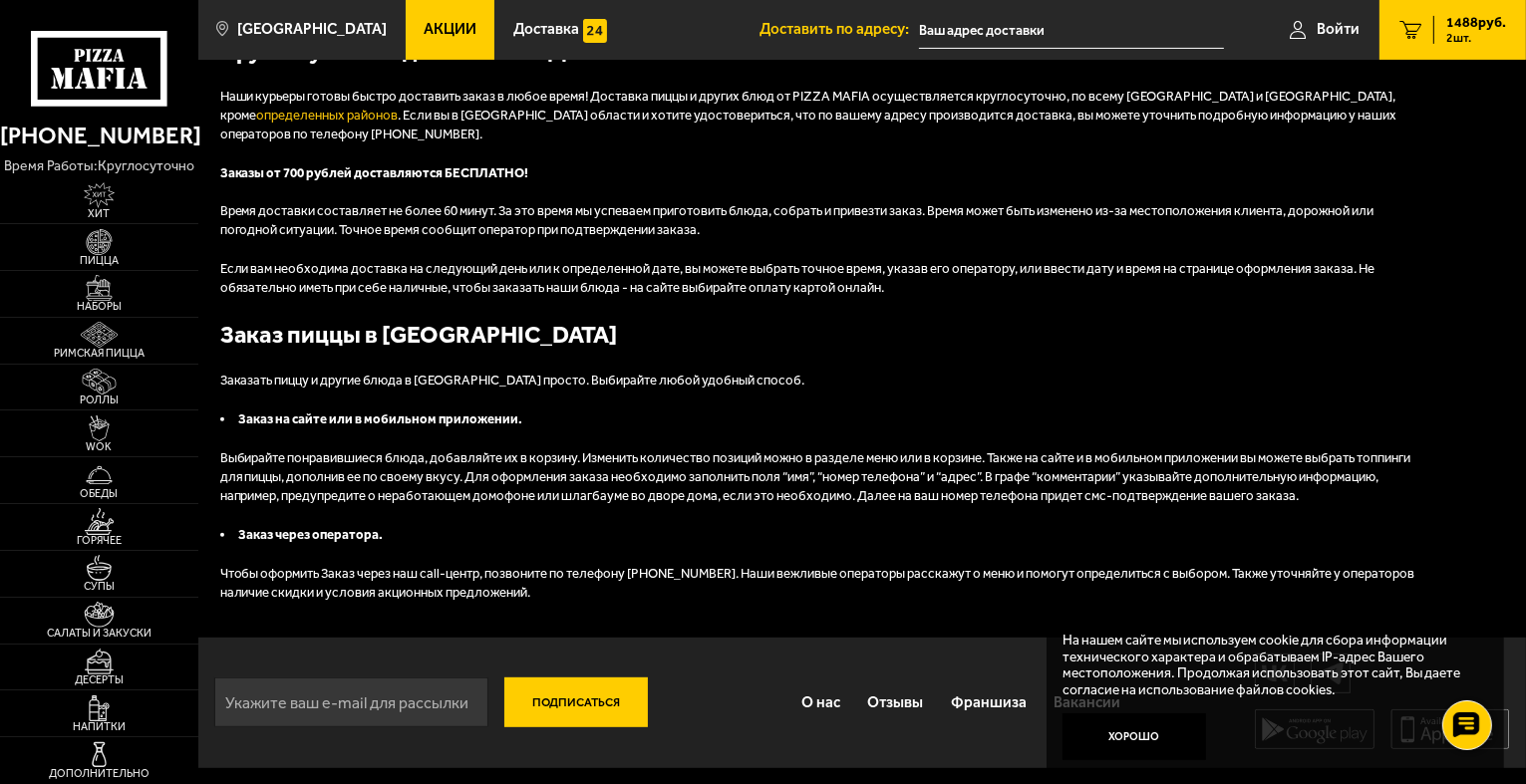 scroll, scrollTop: 0, scrollLeft: 0, axis: both 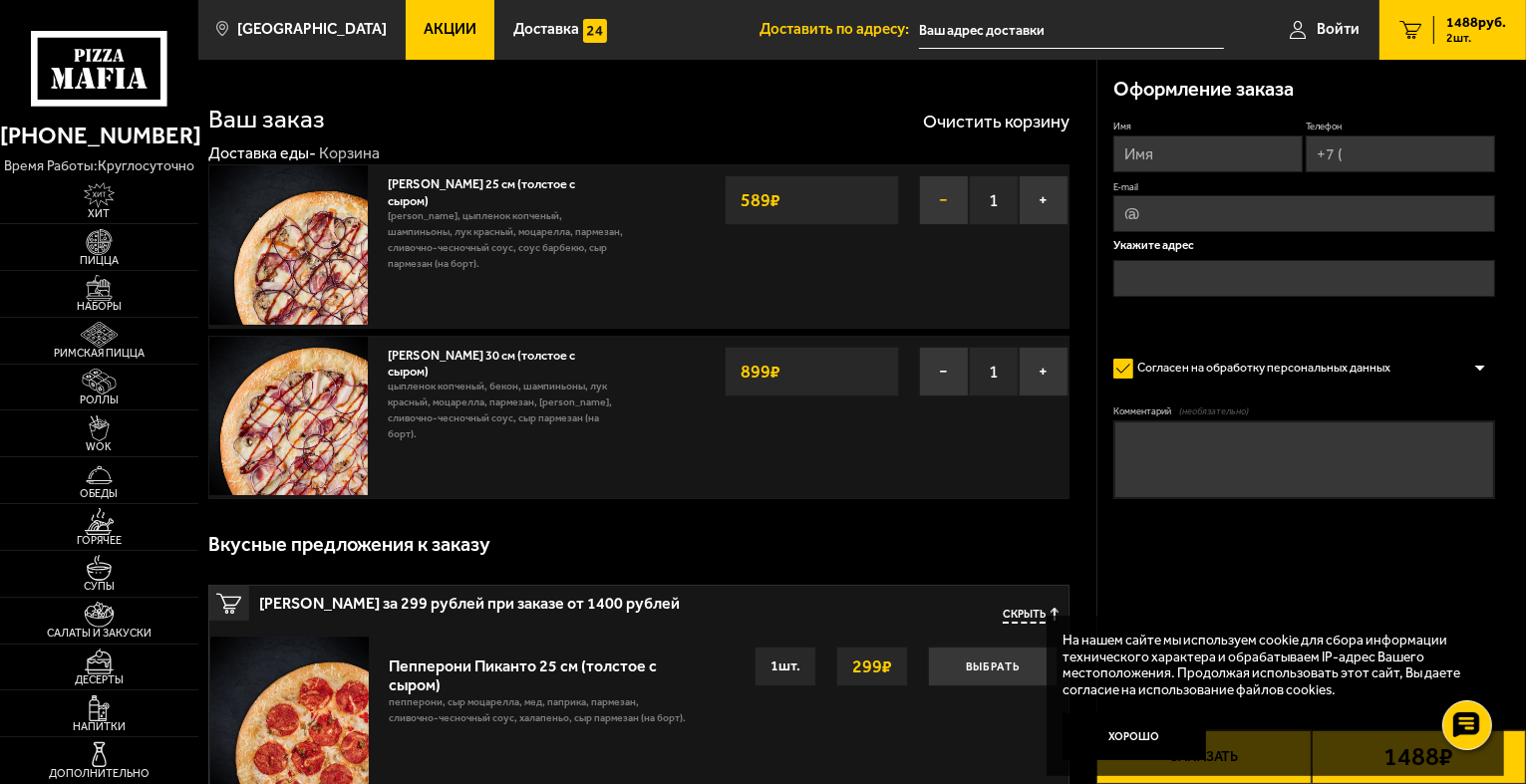 click on "−" at bounding box center (944, 200) 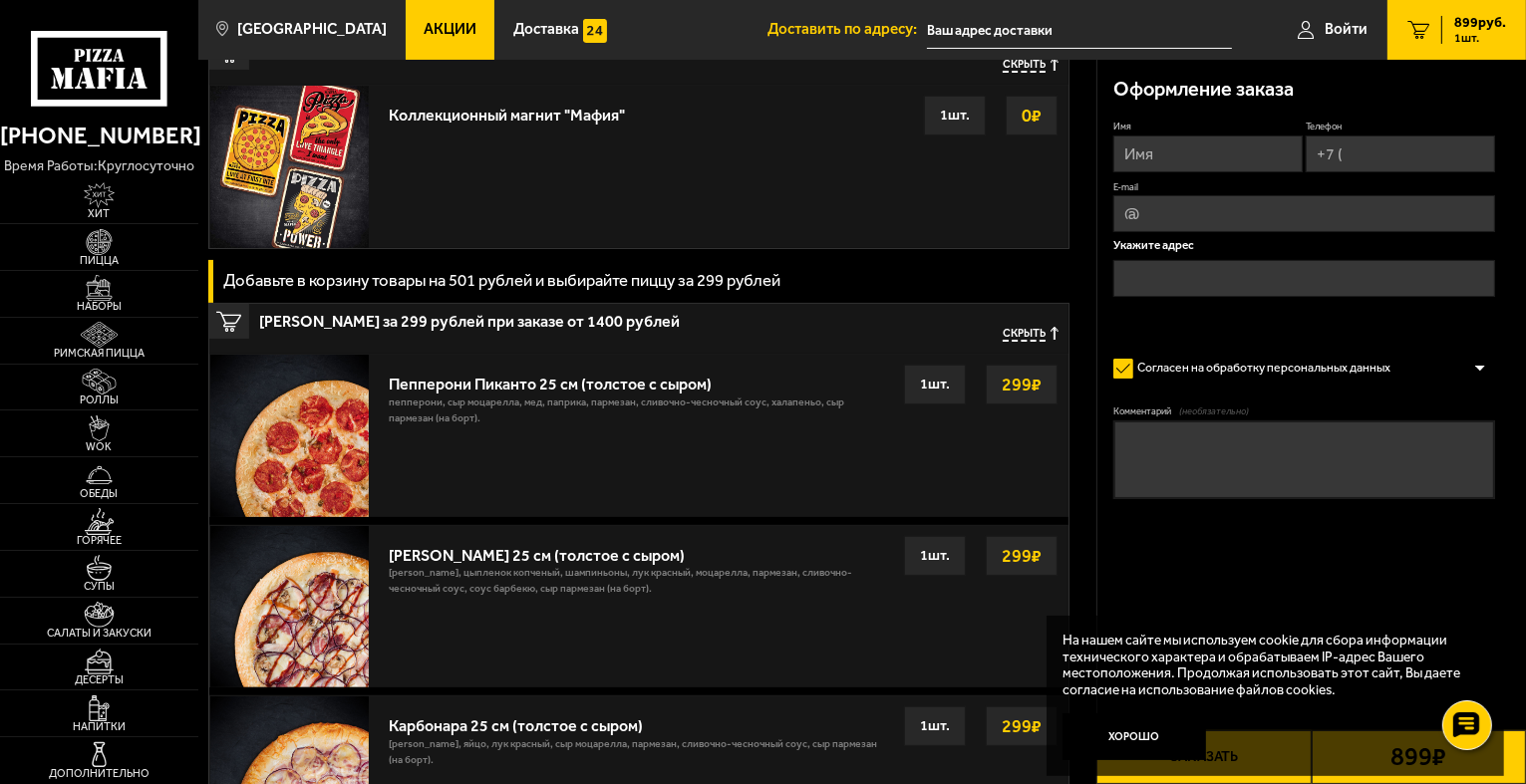 scroll, scrollTop: 426, scrollLeft: 0, axis: vertical 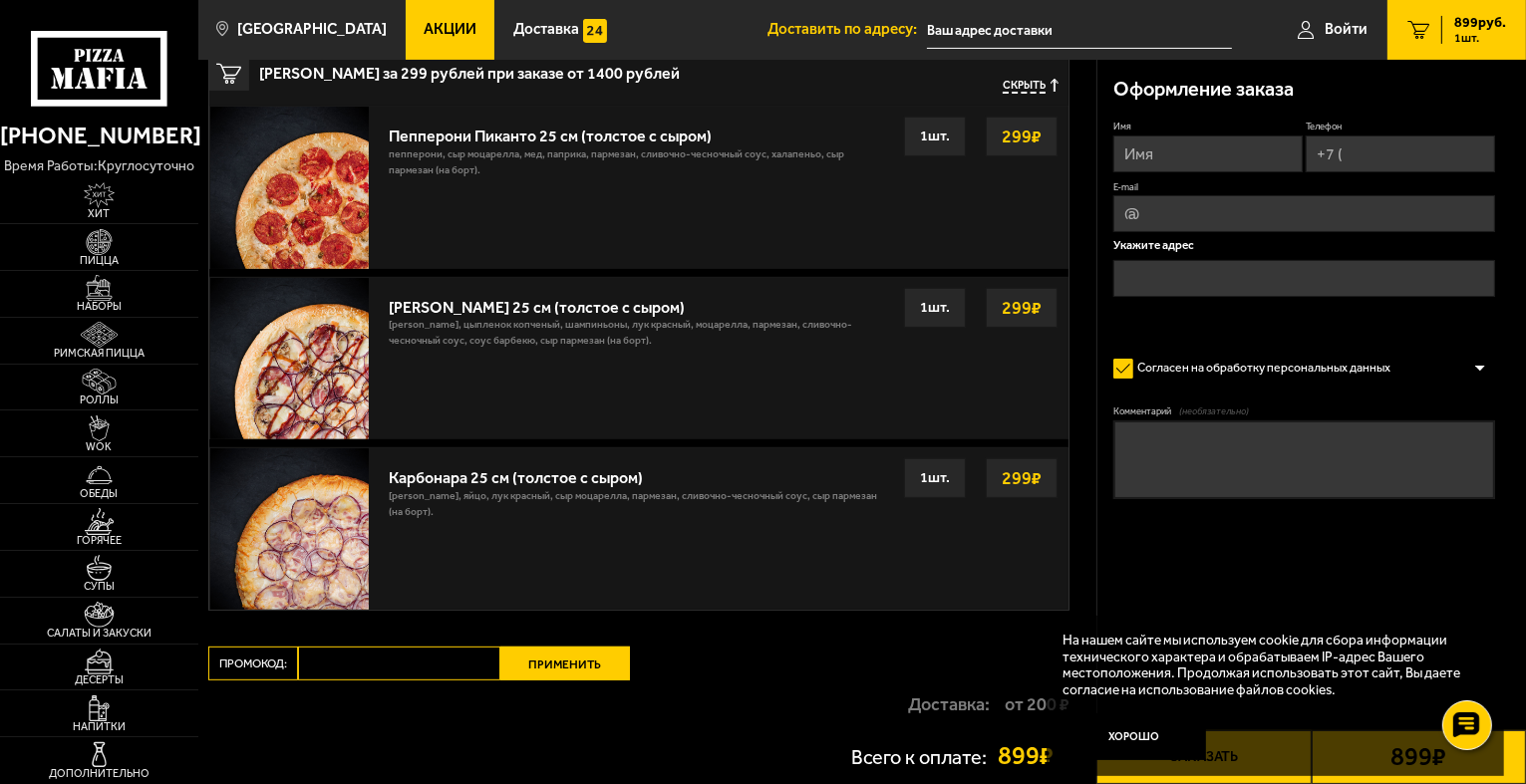 click on "Промокод:" at bounding box center (253, 663) 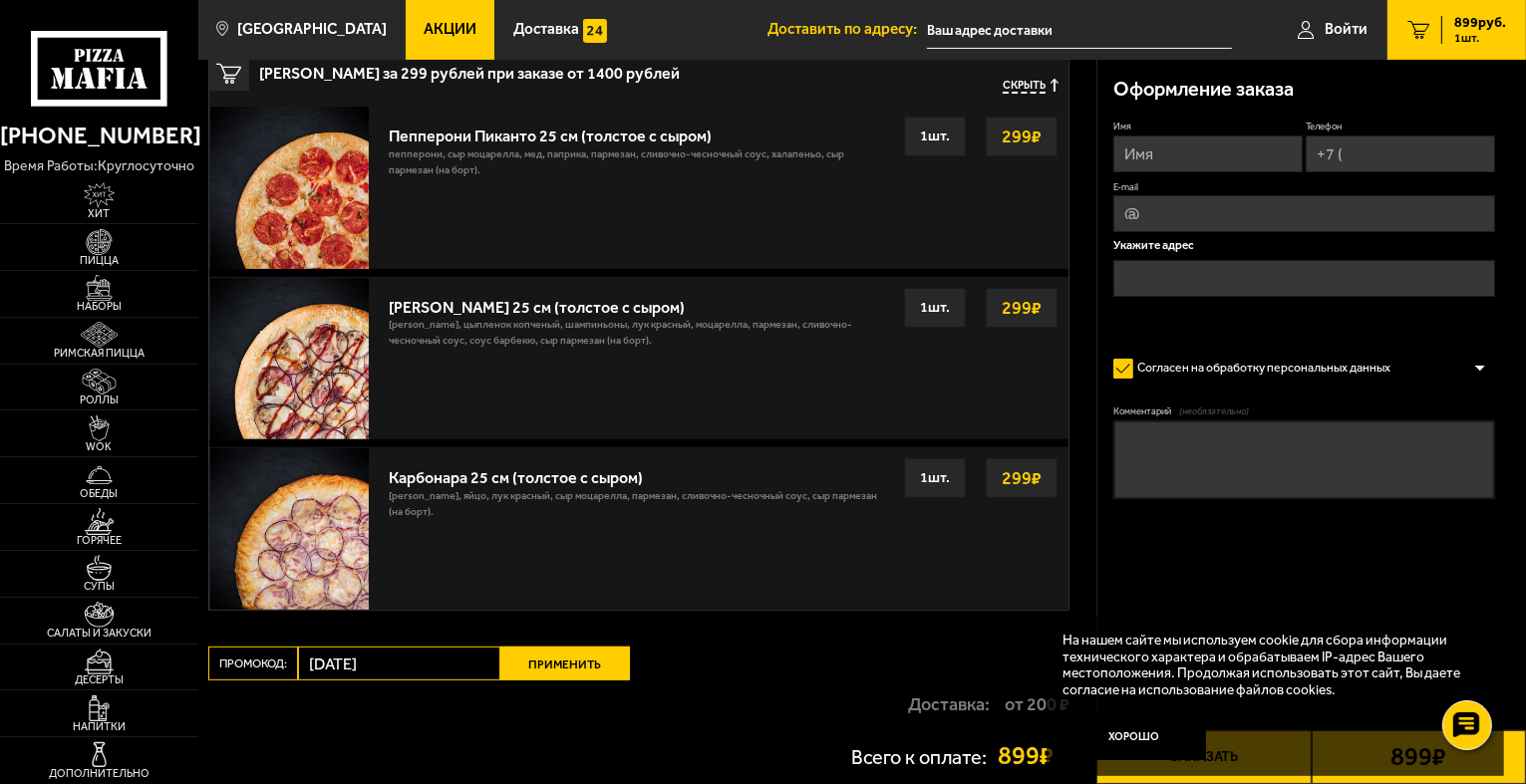 type on "Пятница" 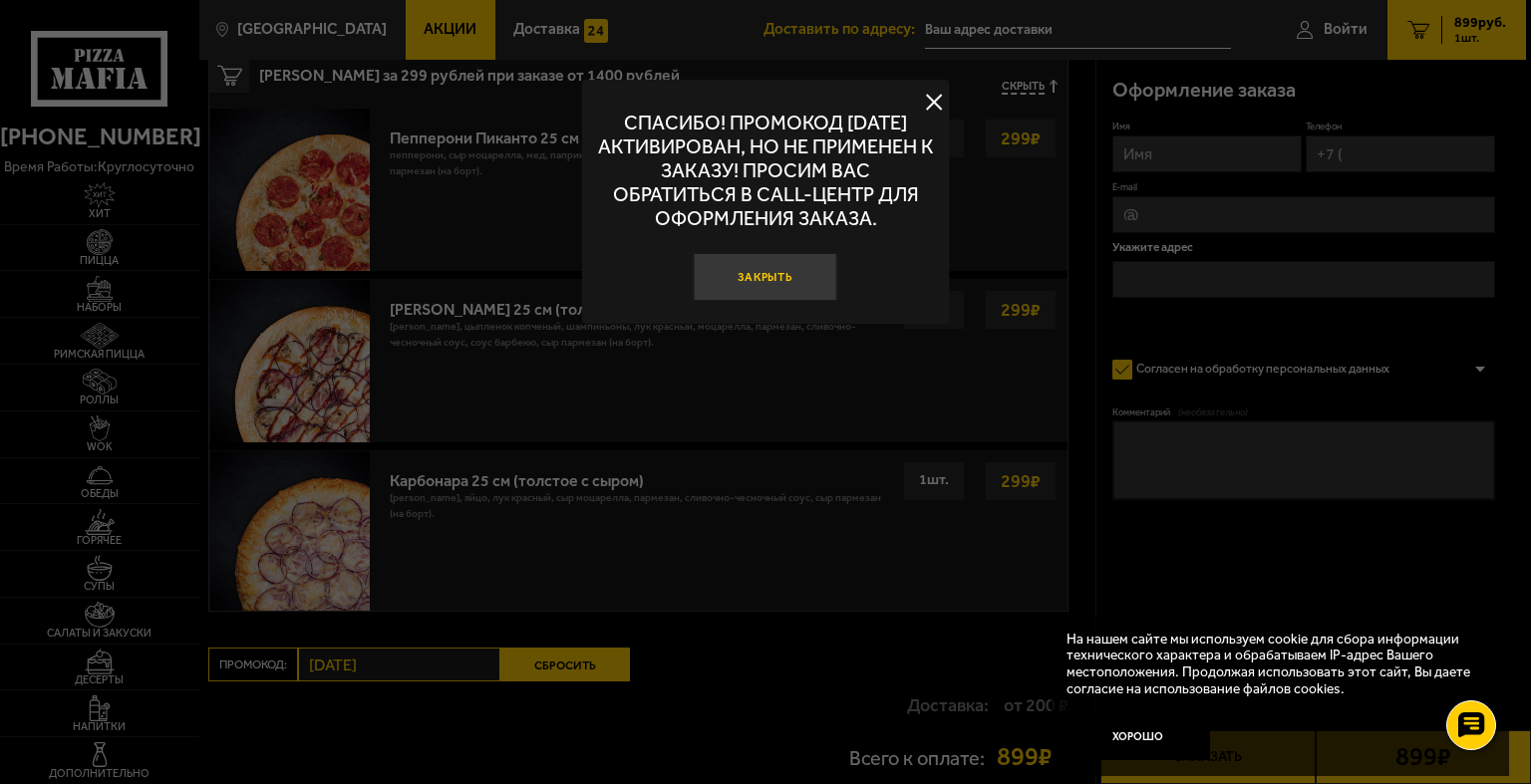 click on "Закрыть" at bounding box center (766, 277) 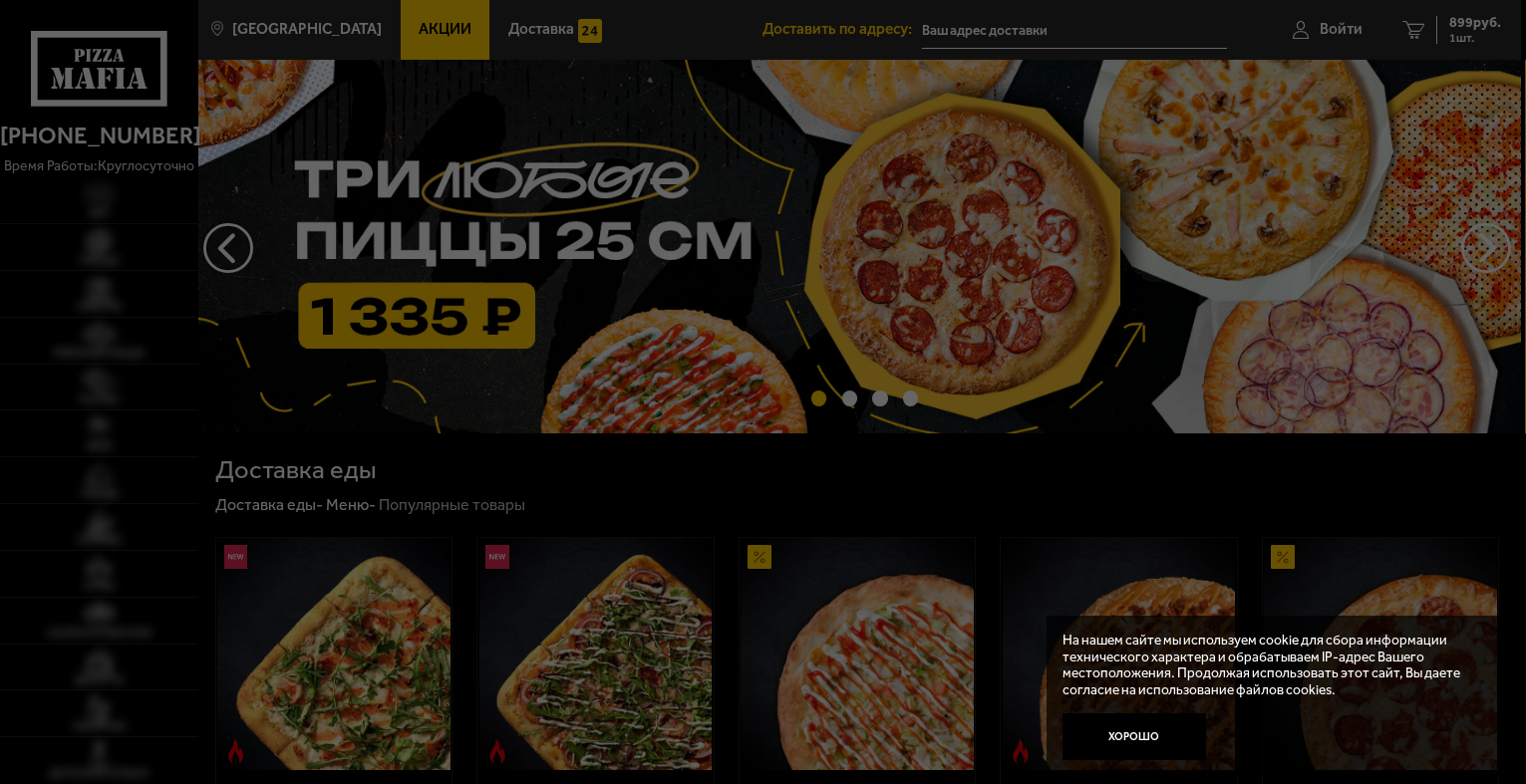 scroll, scrollTop: 0, scrollLeft: 0, axis: both 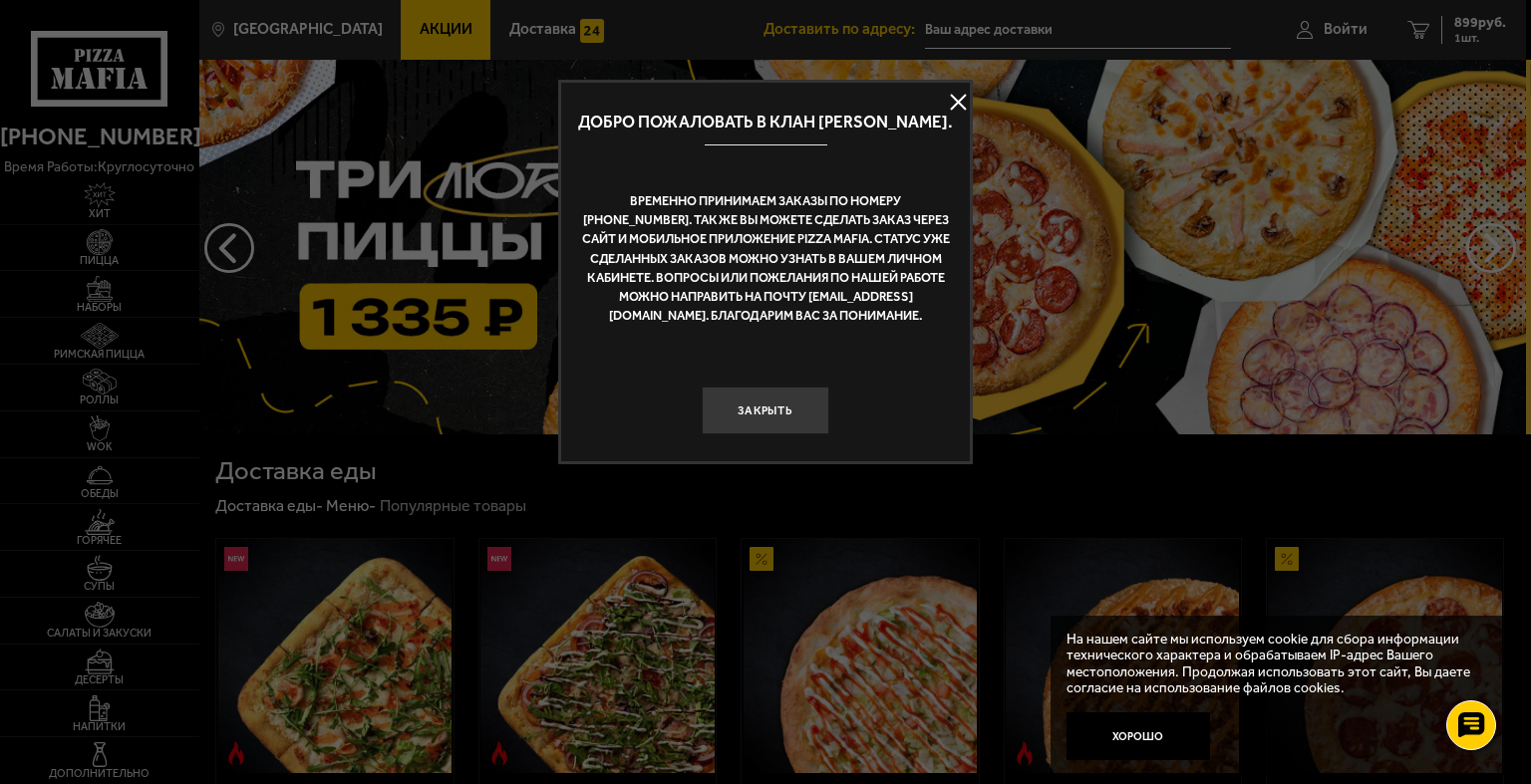 click at bounding box center (958, 103) 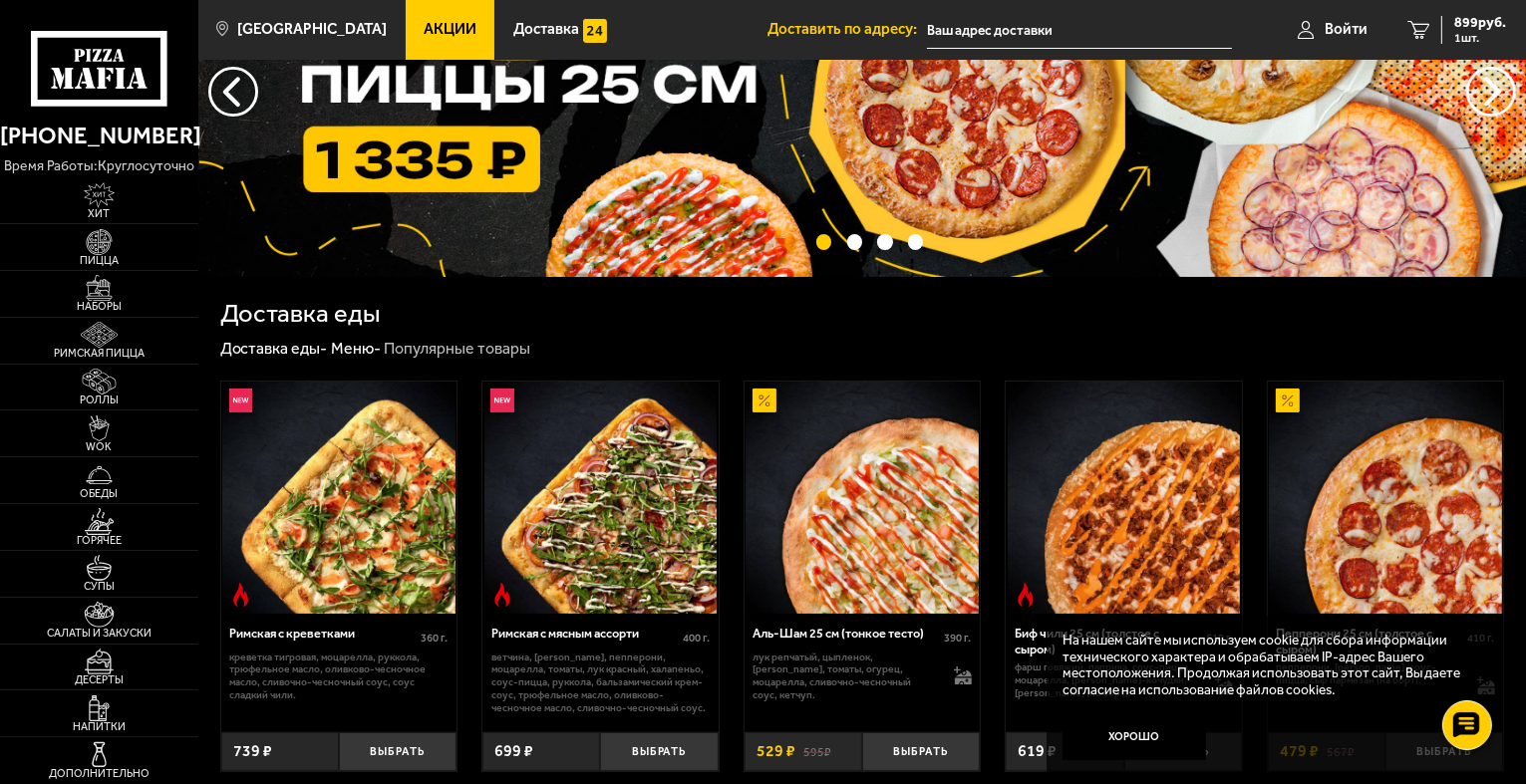 scroll, scrollTop: 159, scrollLeft: 0, axis: vertical 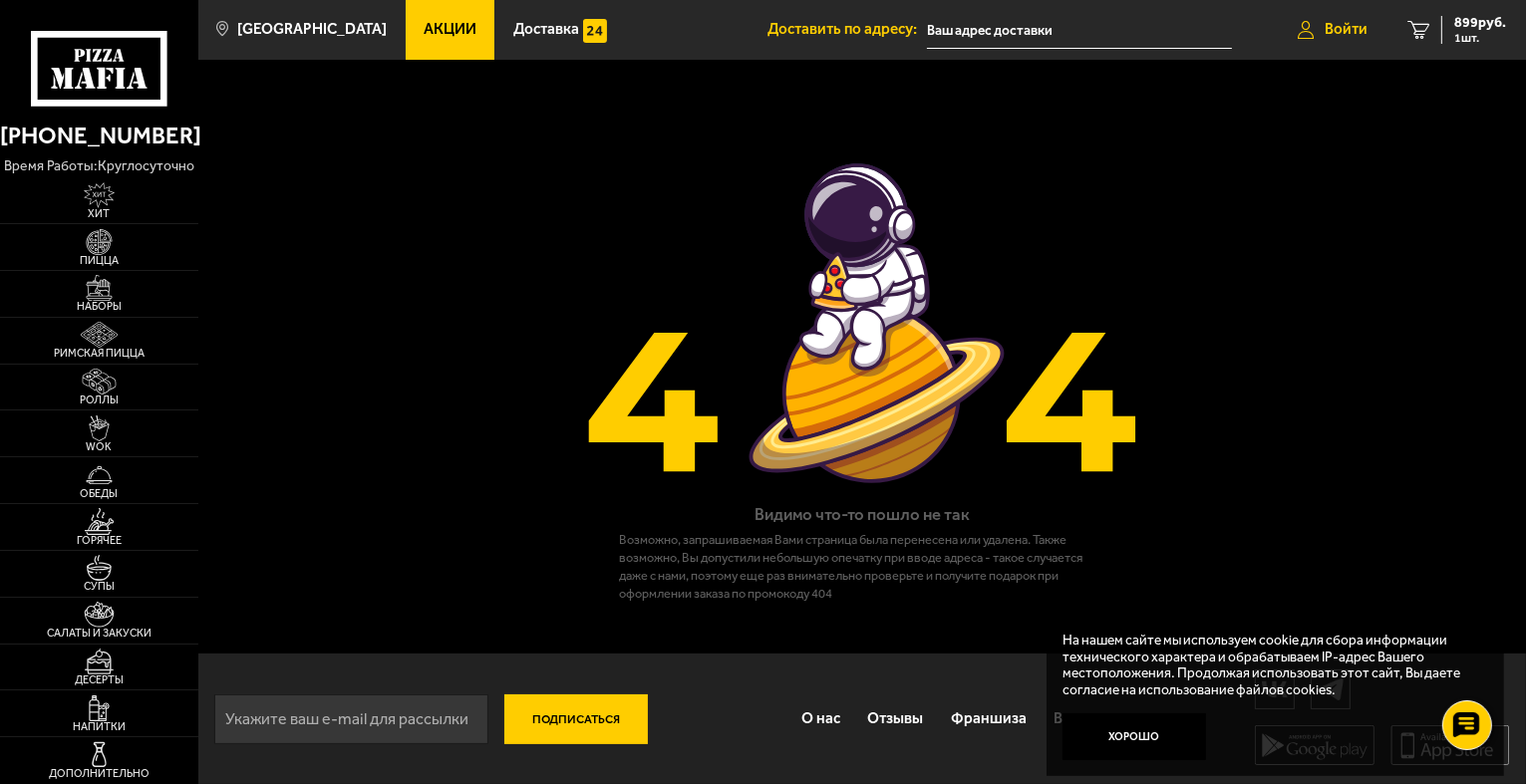click on "Войти" at bounding box center [1333, 30] 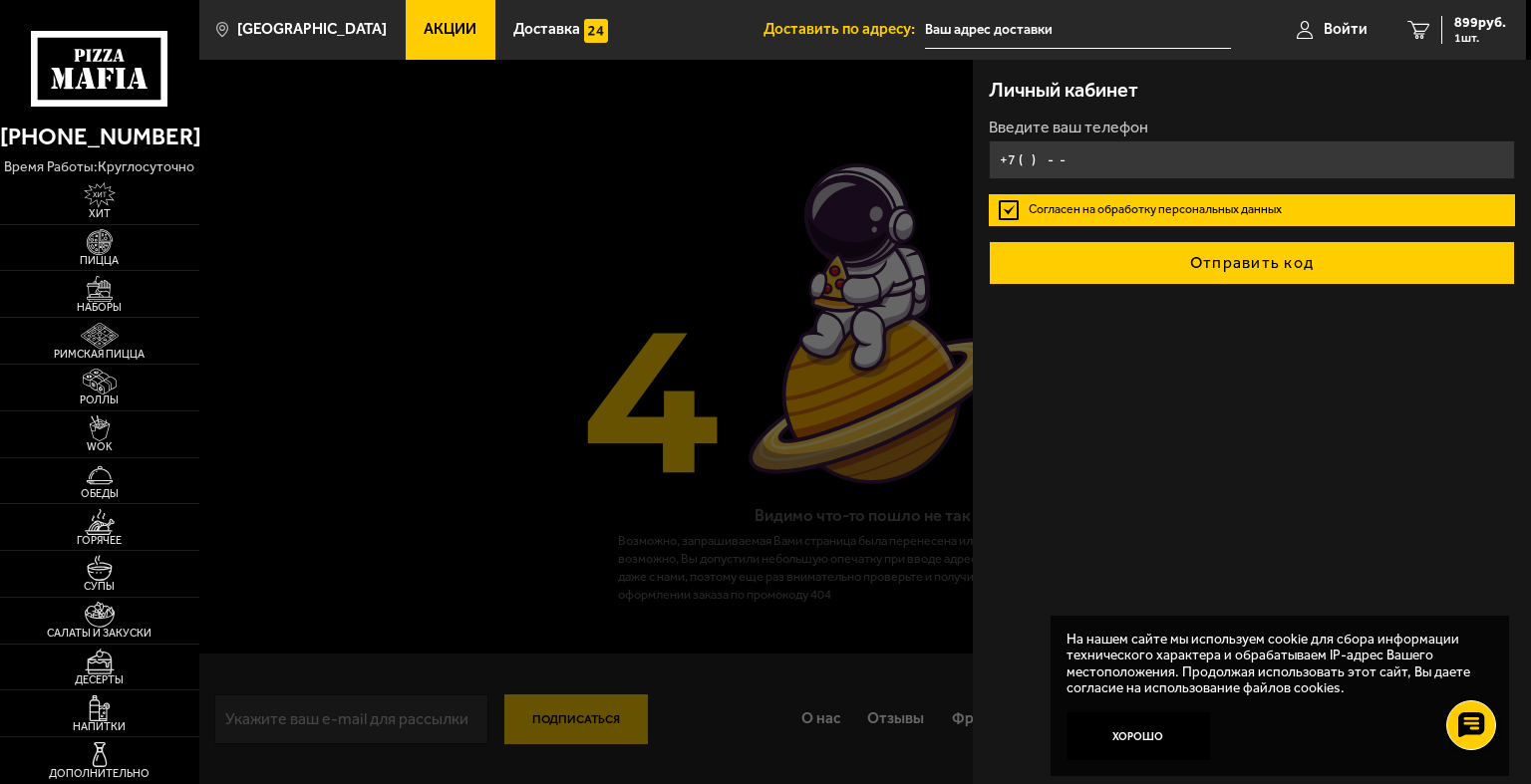 type on "+7 (938) 145-59-62" 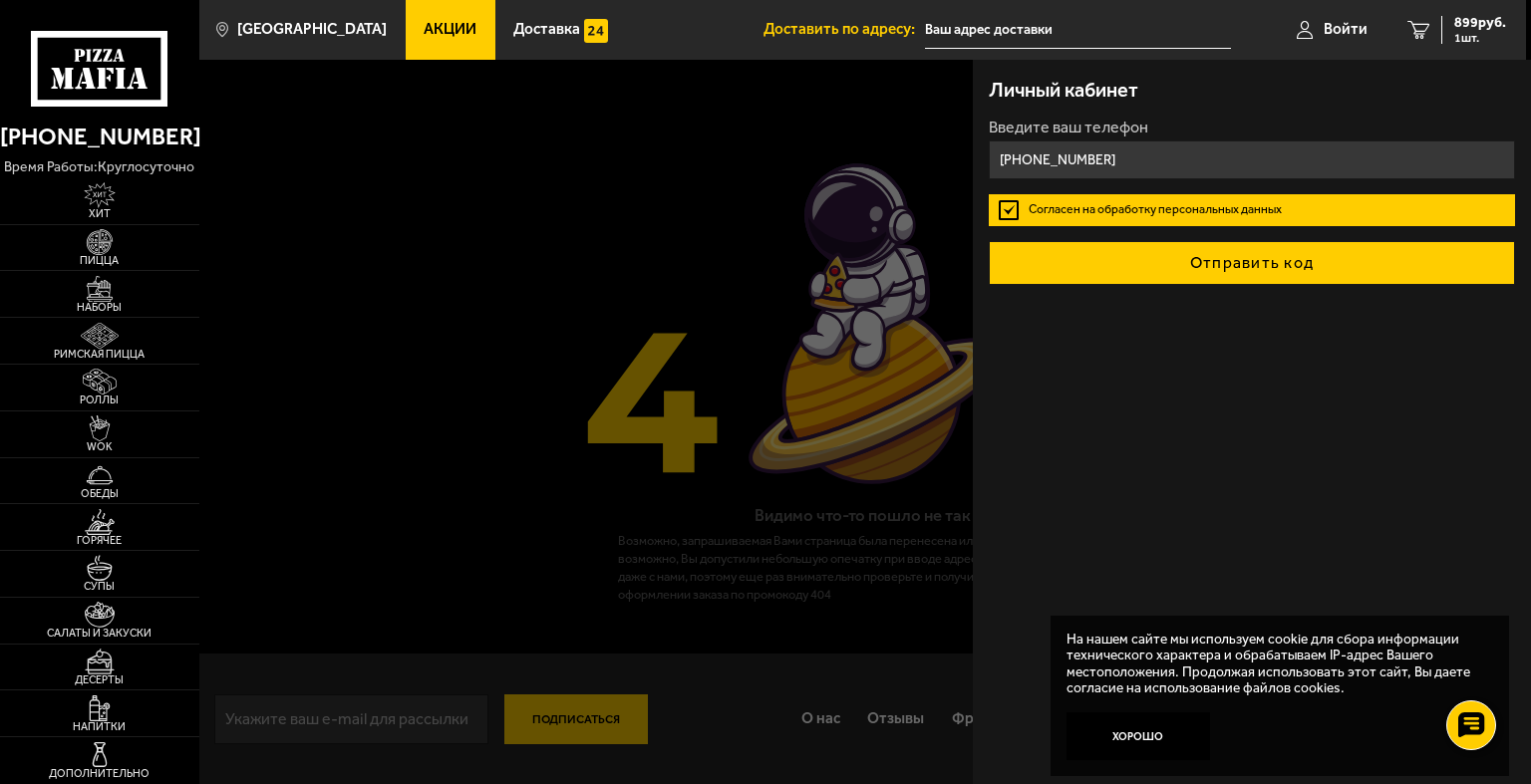 click on "Отправить код" at bounding box center [1252, 263] 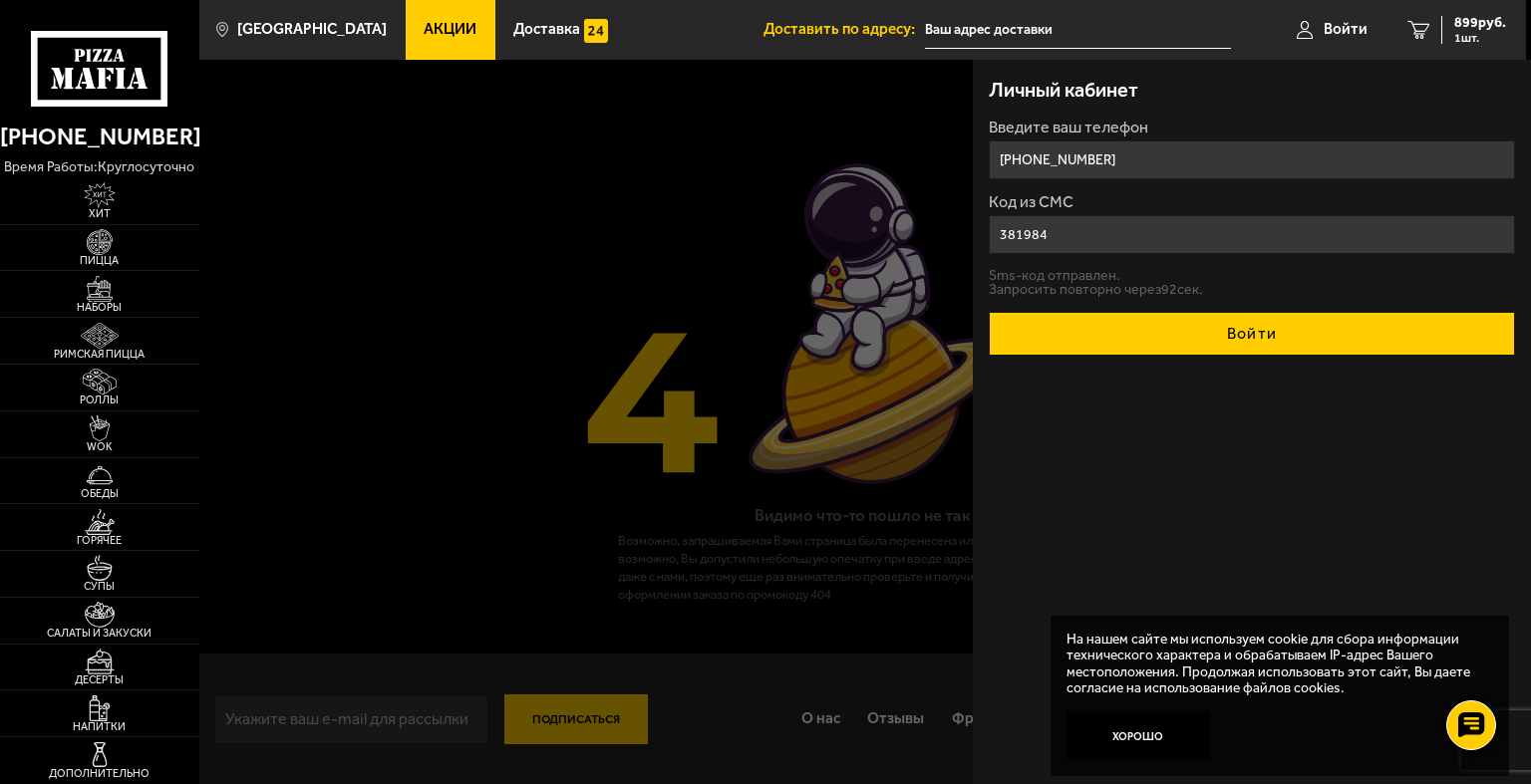 type on "381984" 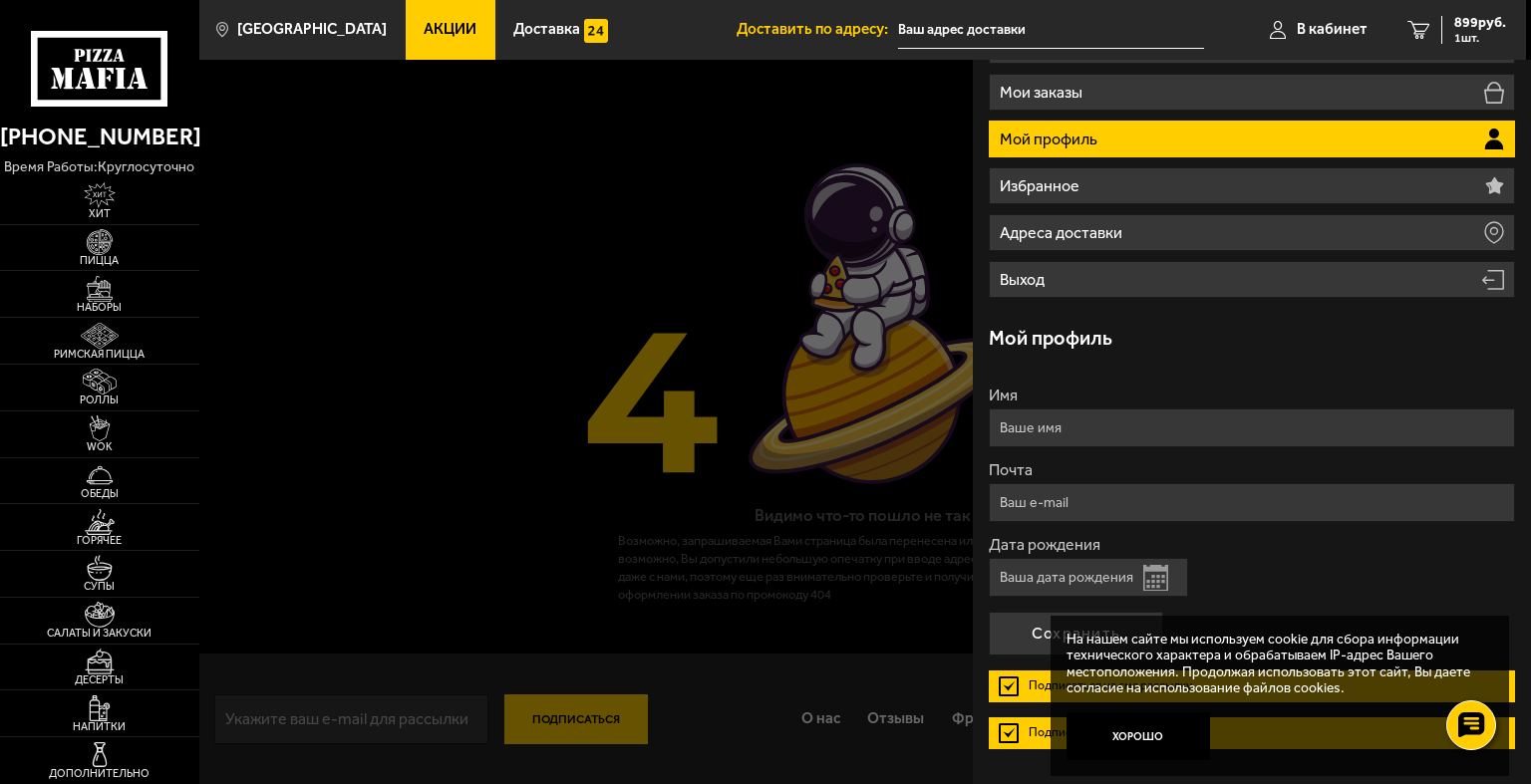 scroll, scrollTop: 163, scrollLeft: 0, axis: vertical 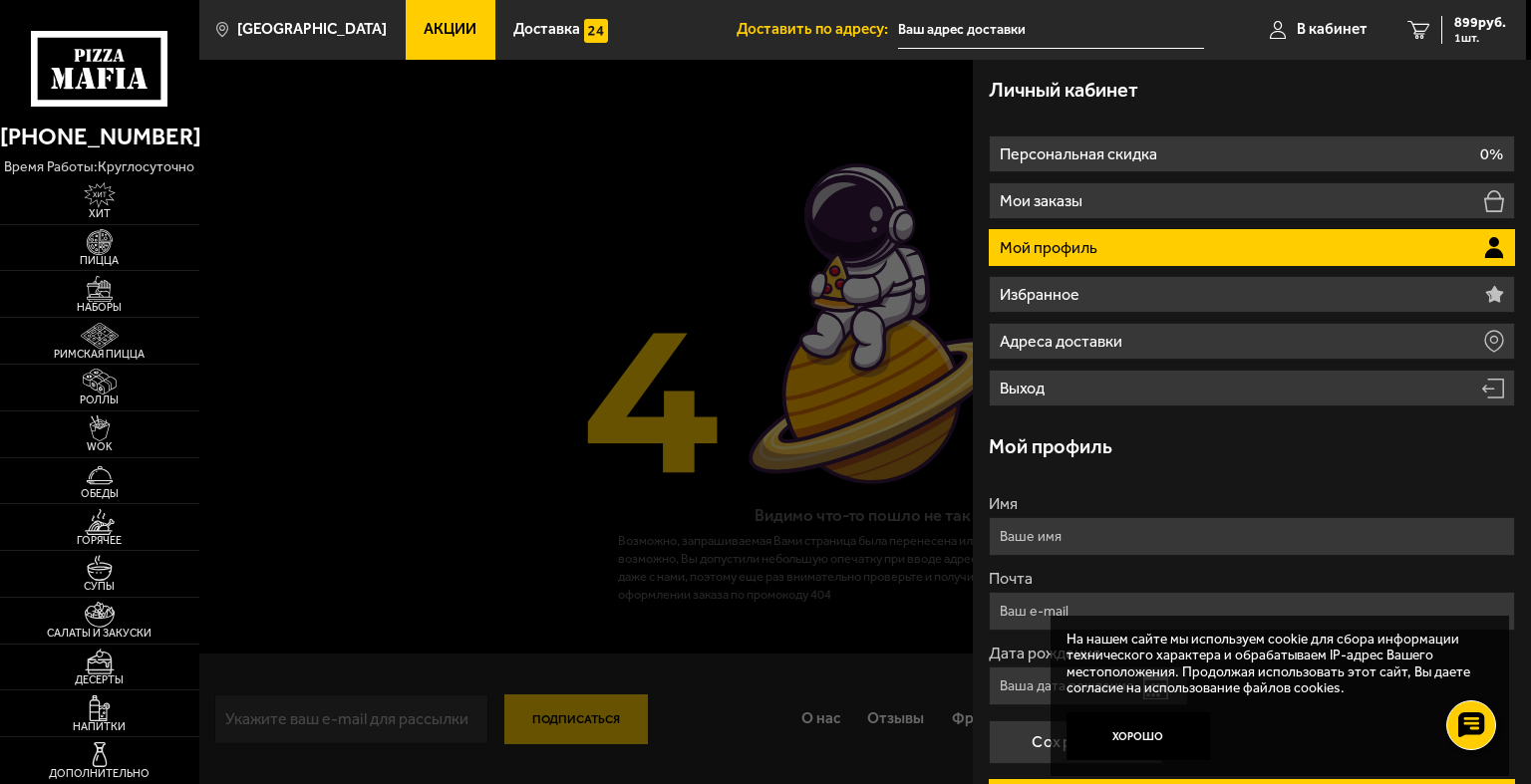 click at bounding box center (965, 451) 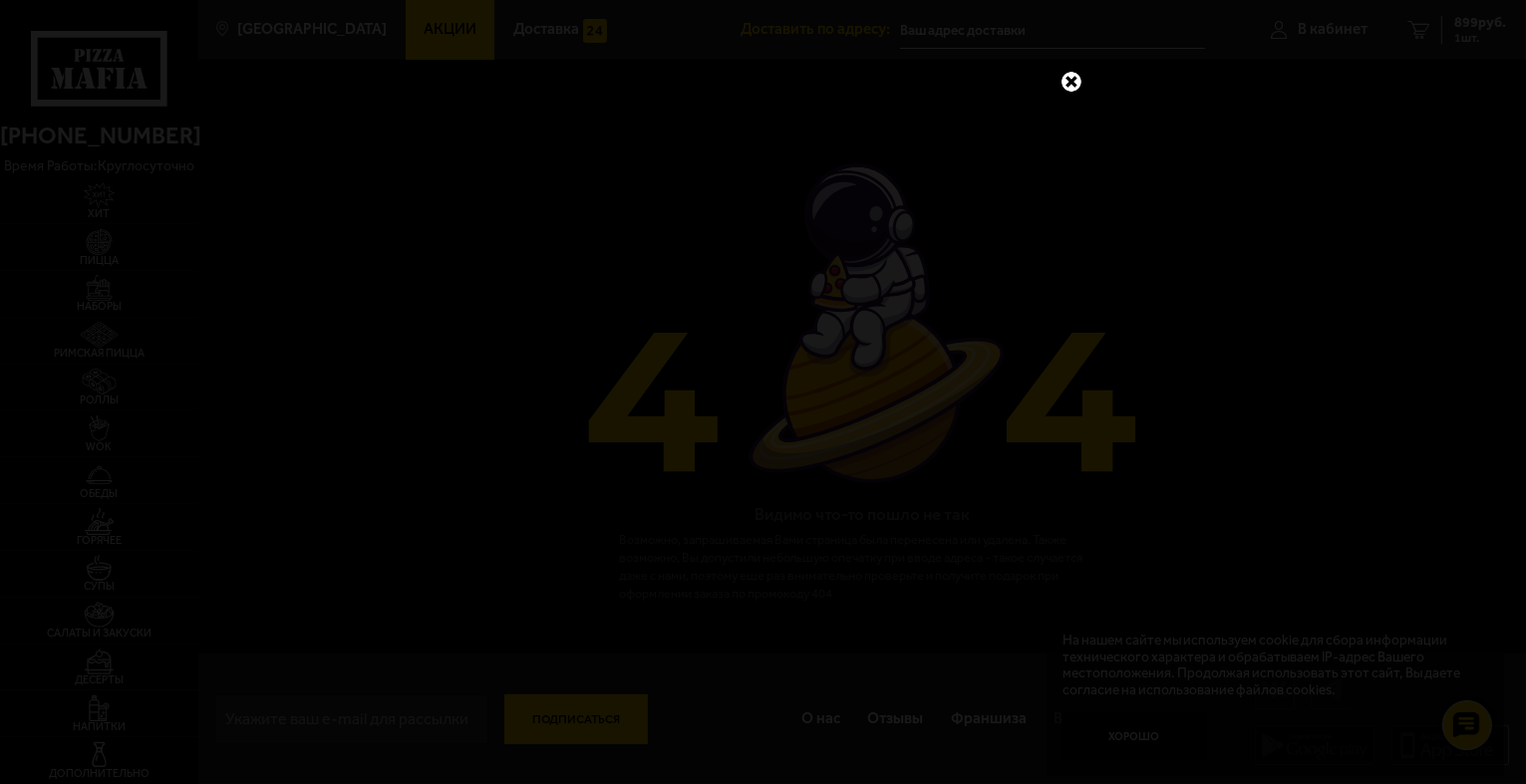 click at bounding box center [1071, 82] 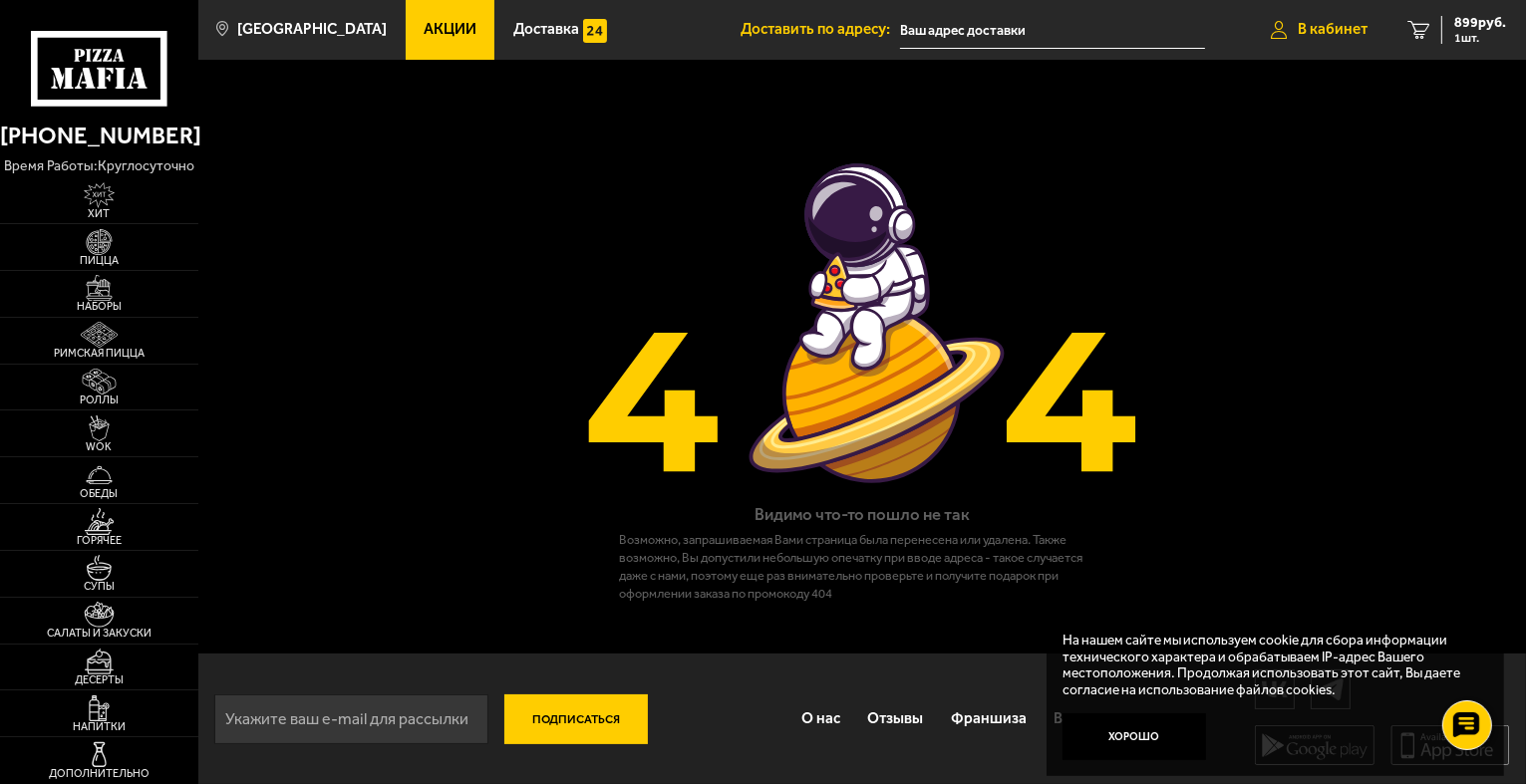 click on "В кабинет" at bounding box center (1333, 29) 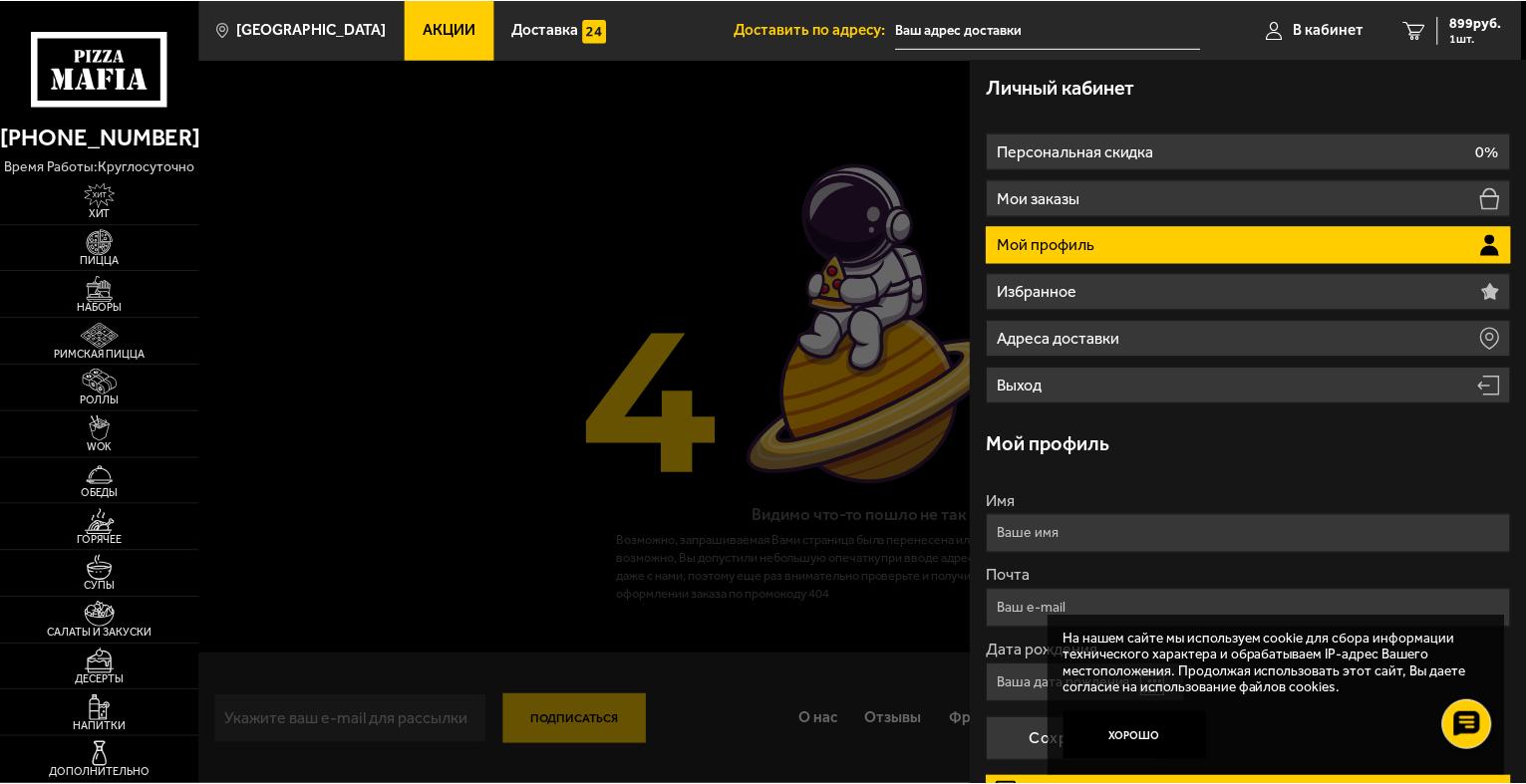 scroll, scrollTop: 0, scrollLeft: 0, axis: both 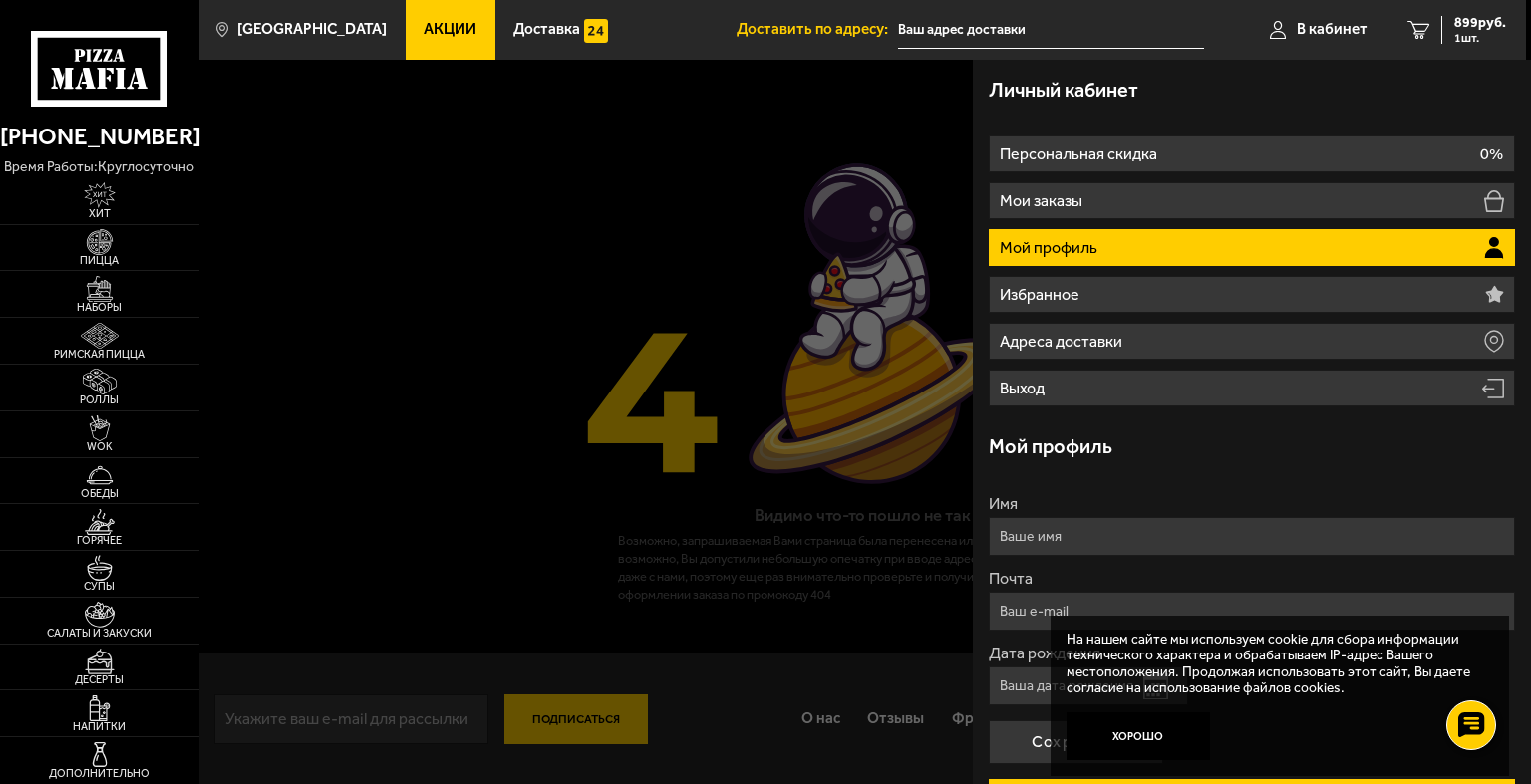 click 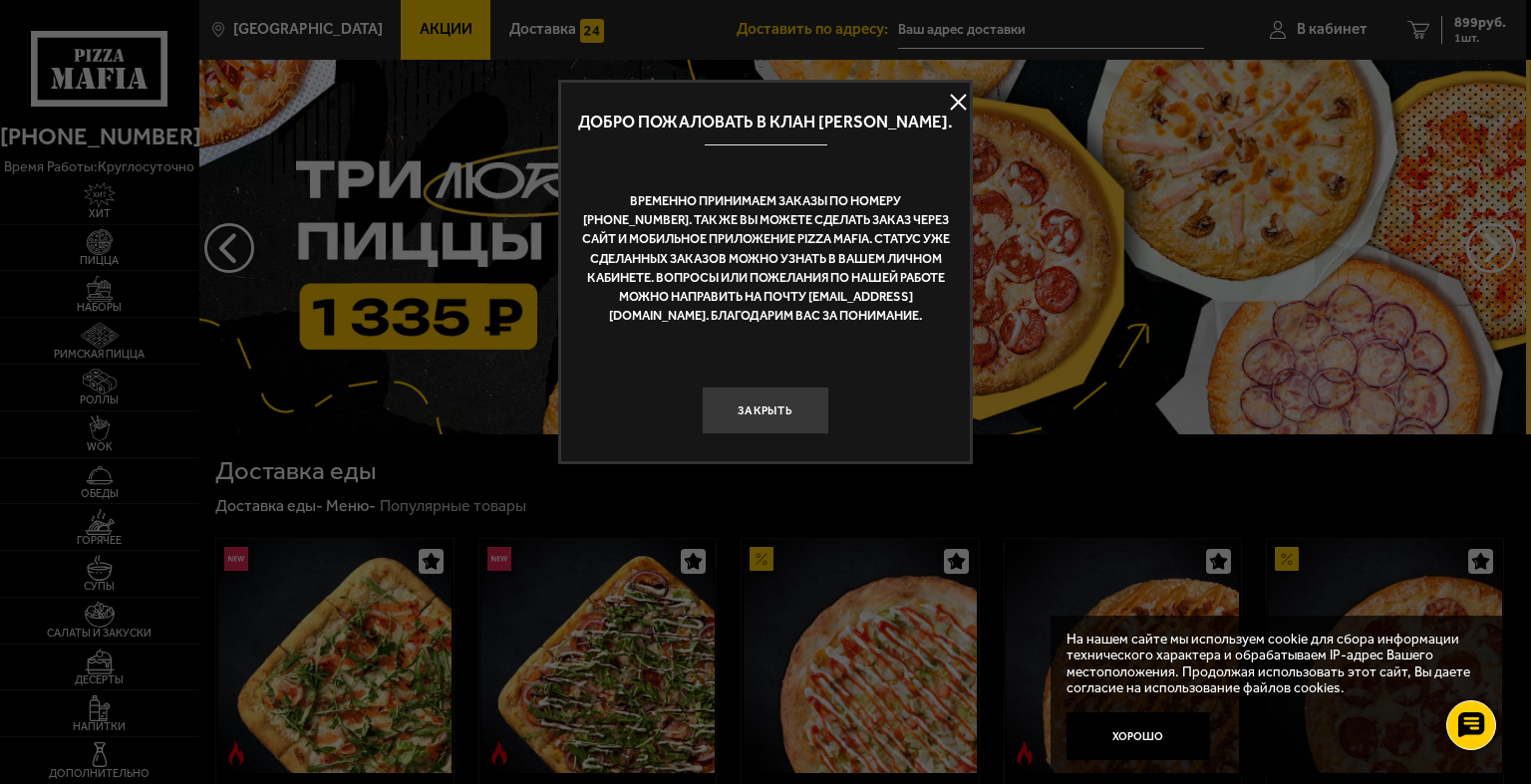 click at bounding box center [958, 103] 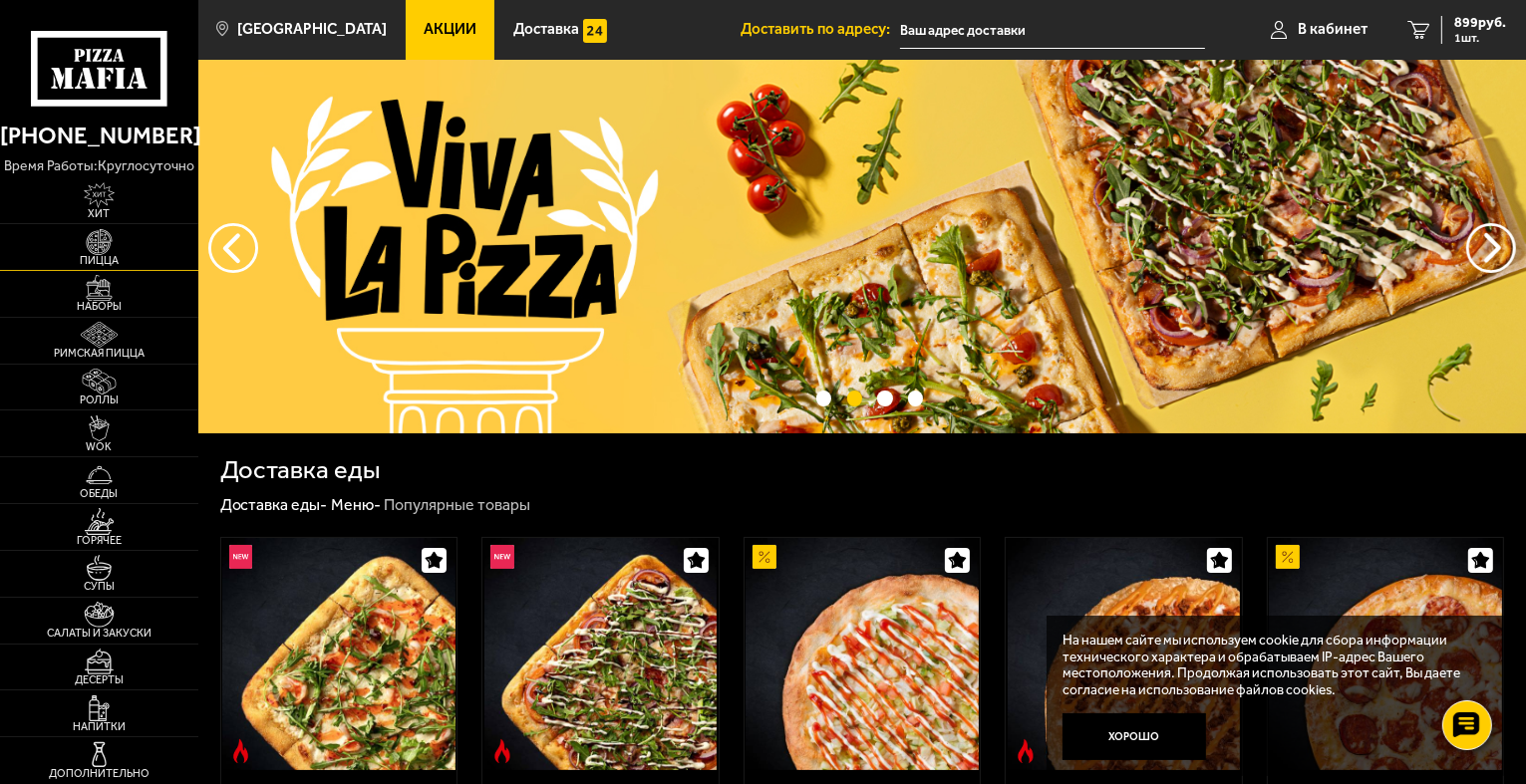 click at bounding box center (99, 242) 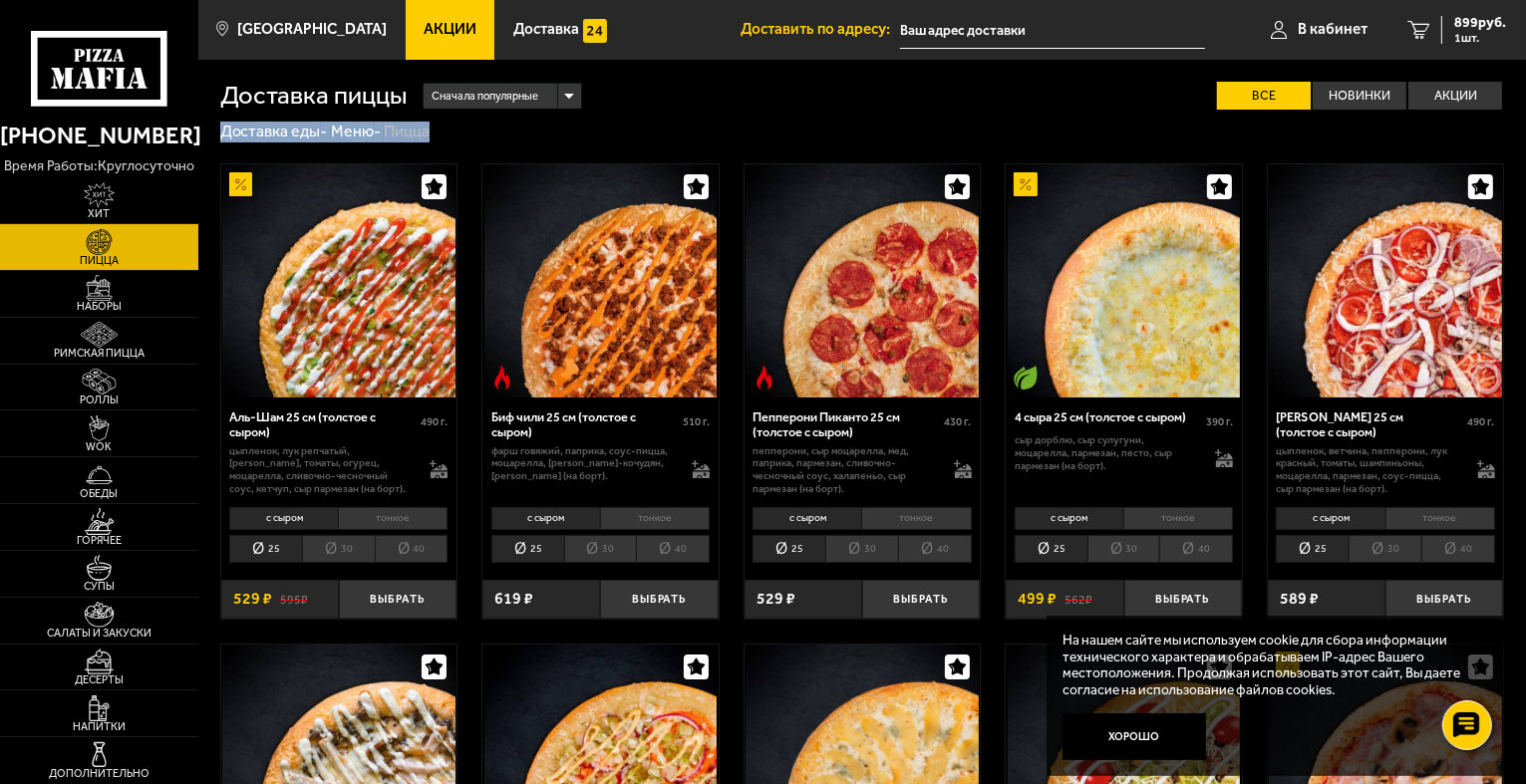 drag, startPoint x: 1524, startPoint y: 90, endPoint x: 1530, endPoint y: 139, distance: 49.36598 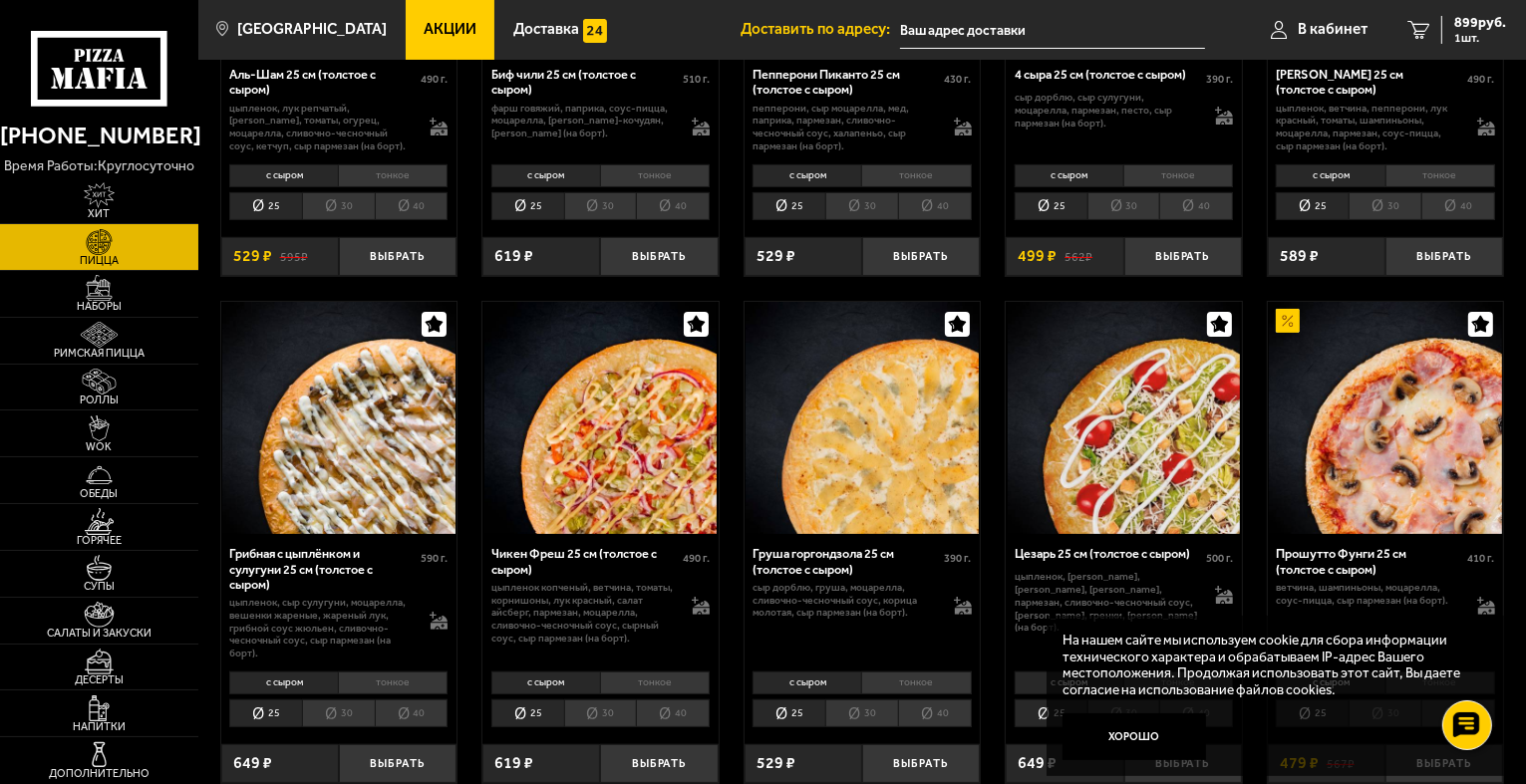 scroll, scrollTop: 352, scrollLeft: 0, axis: vertical 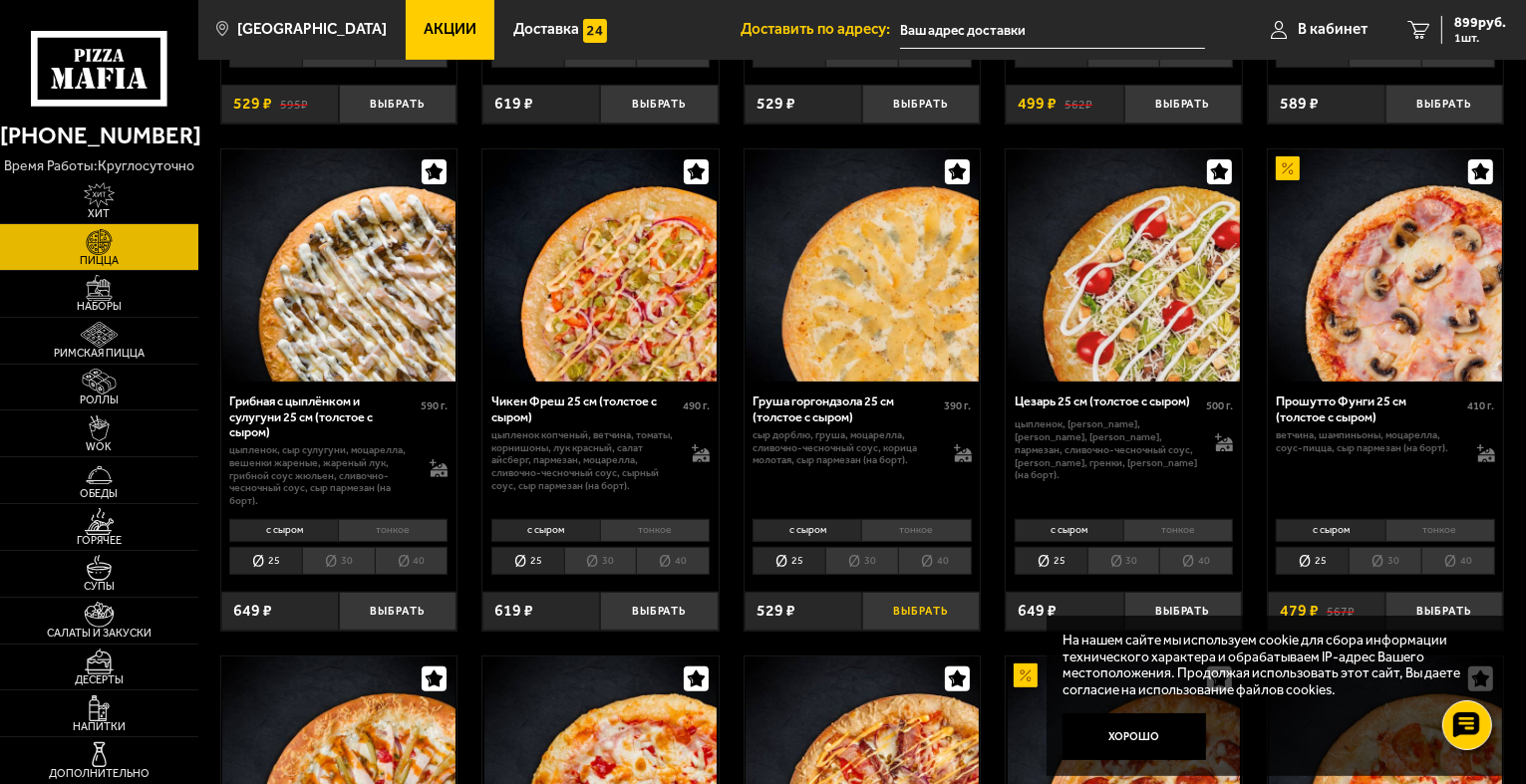 click on "Выбрать" at bounding box center [921, 611] 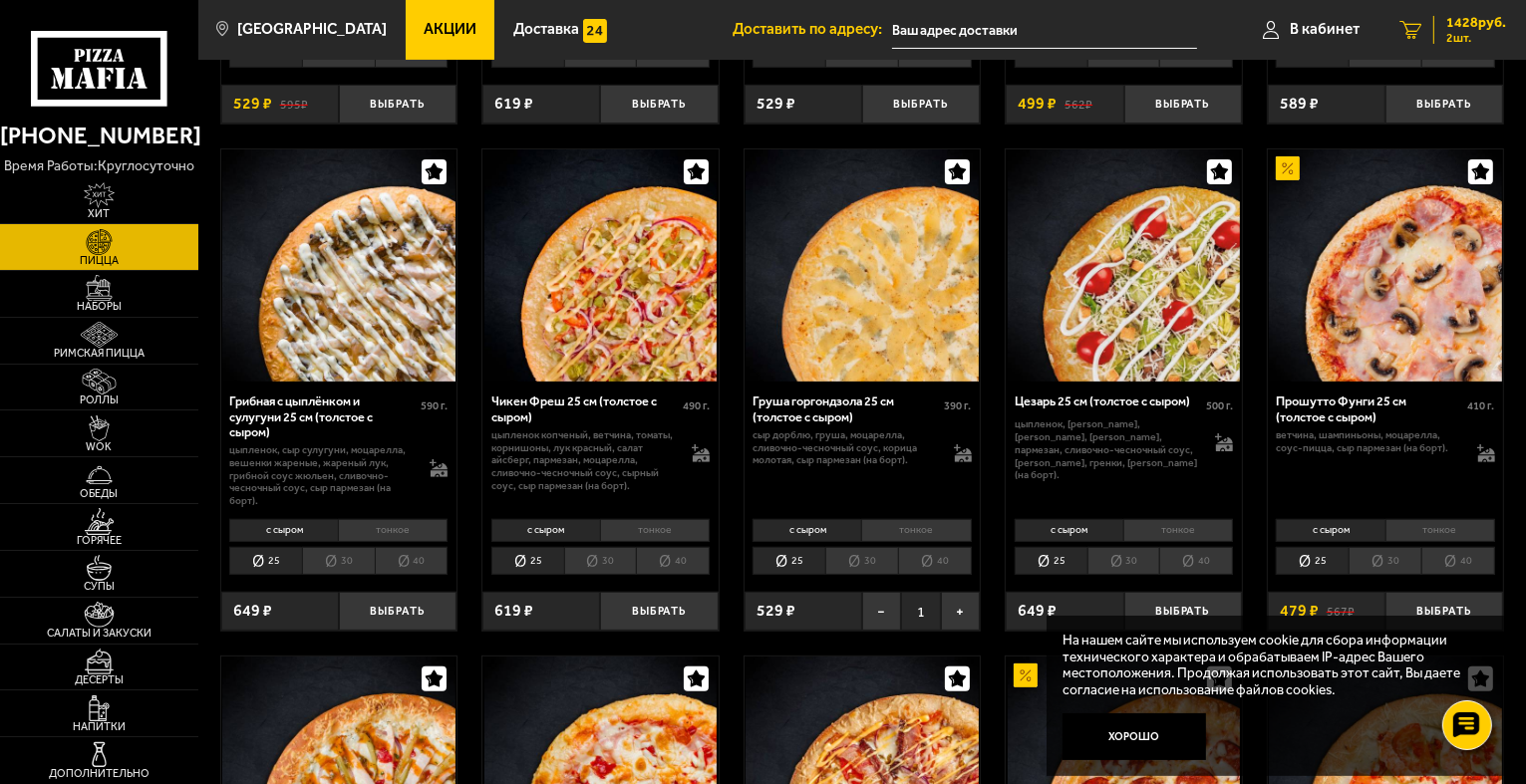 click on "1428  руб." at bounding box center [1476, 23] 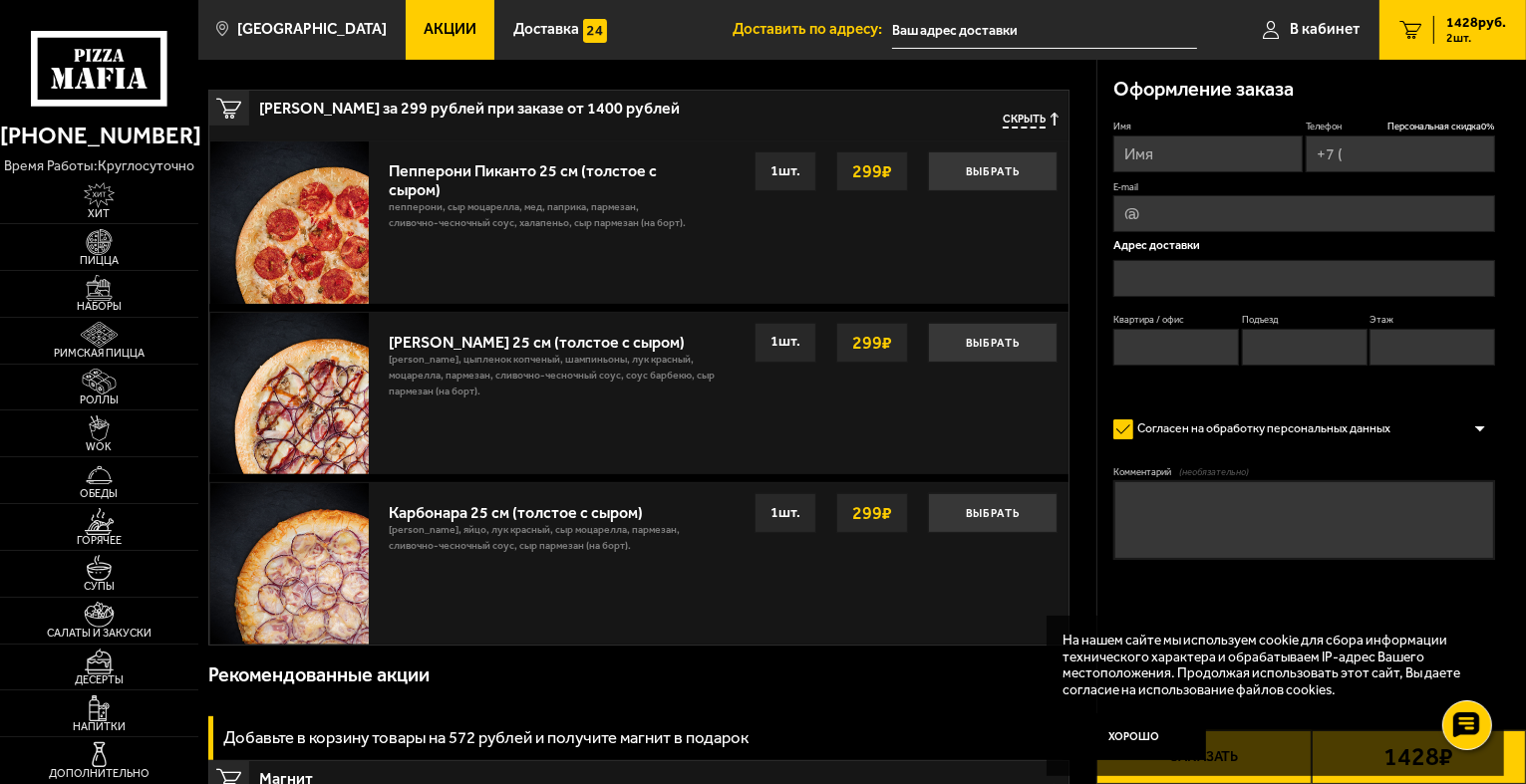 scroll, scrollTop: 0, scrollLeft: 0, axis: both 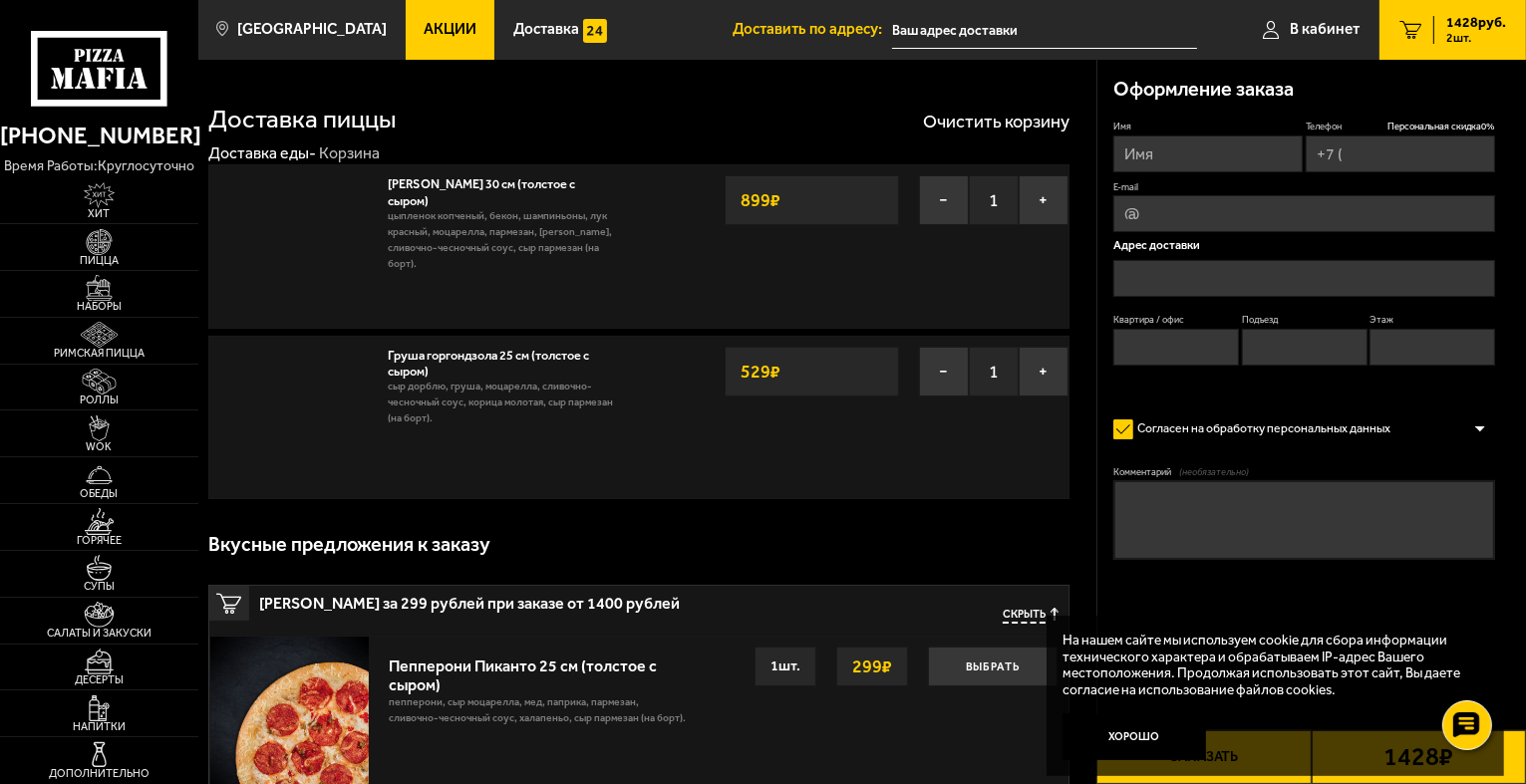 type on "[PHONE_NUMBER]" 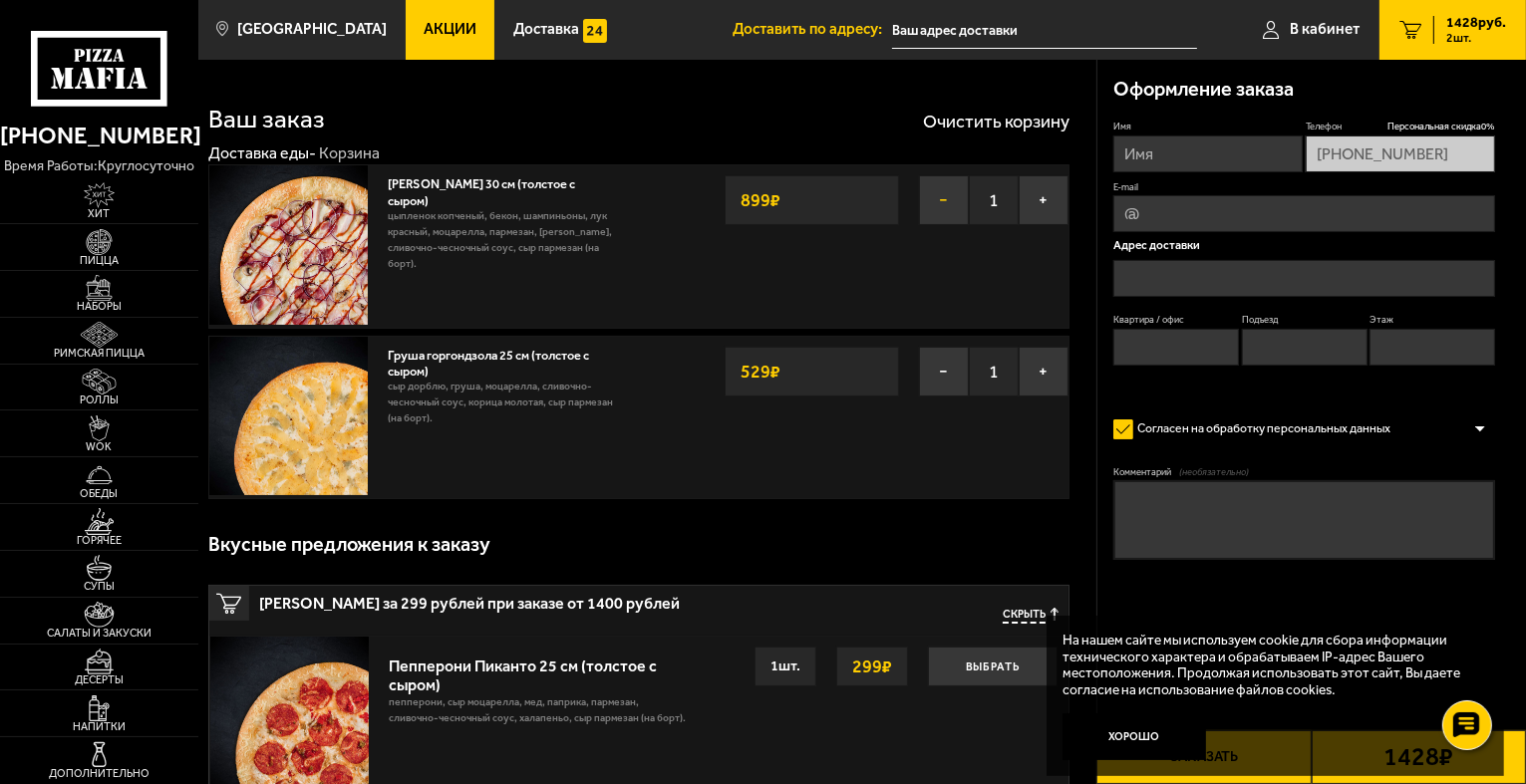 click on "−" at bounding box center (944, 200) 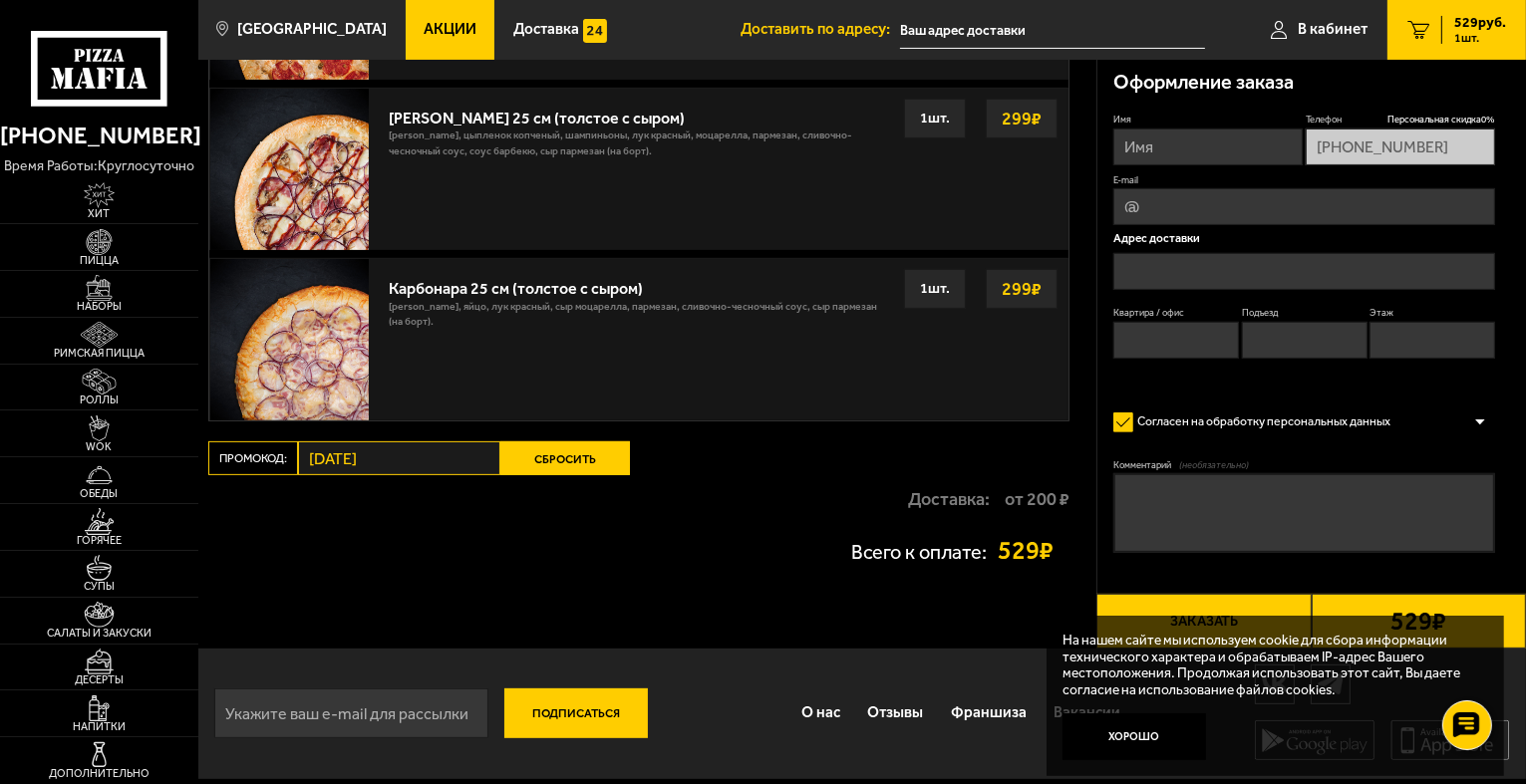 scroll, scrollTop: 602, scrollLeft: 0, axis: vertical 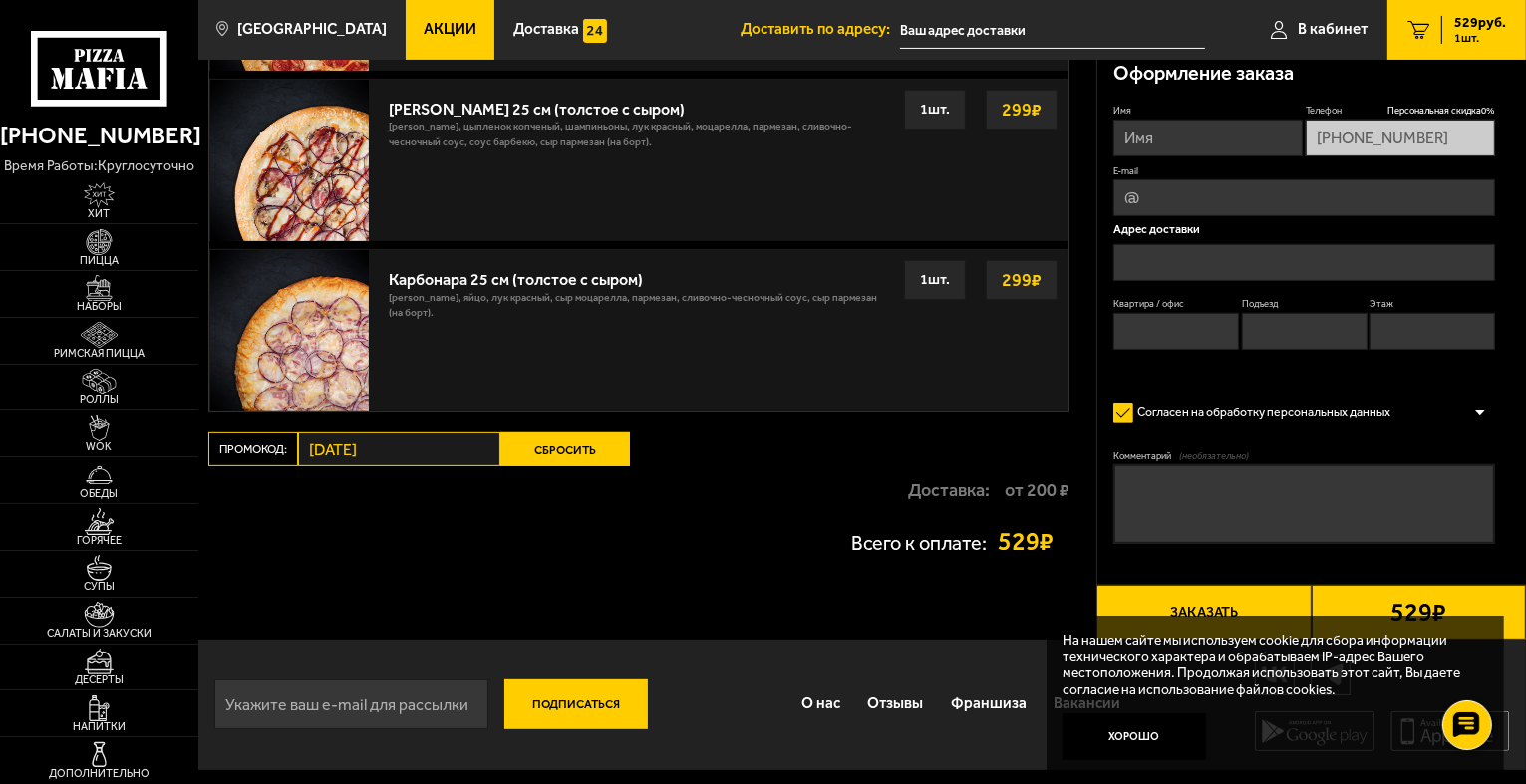 click on "Сбросить" at bounding box center (565, 449) 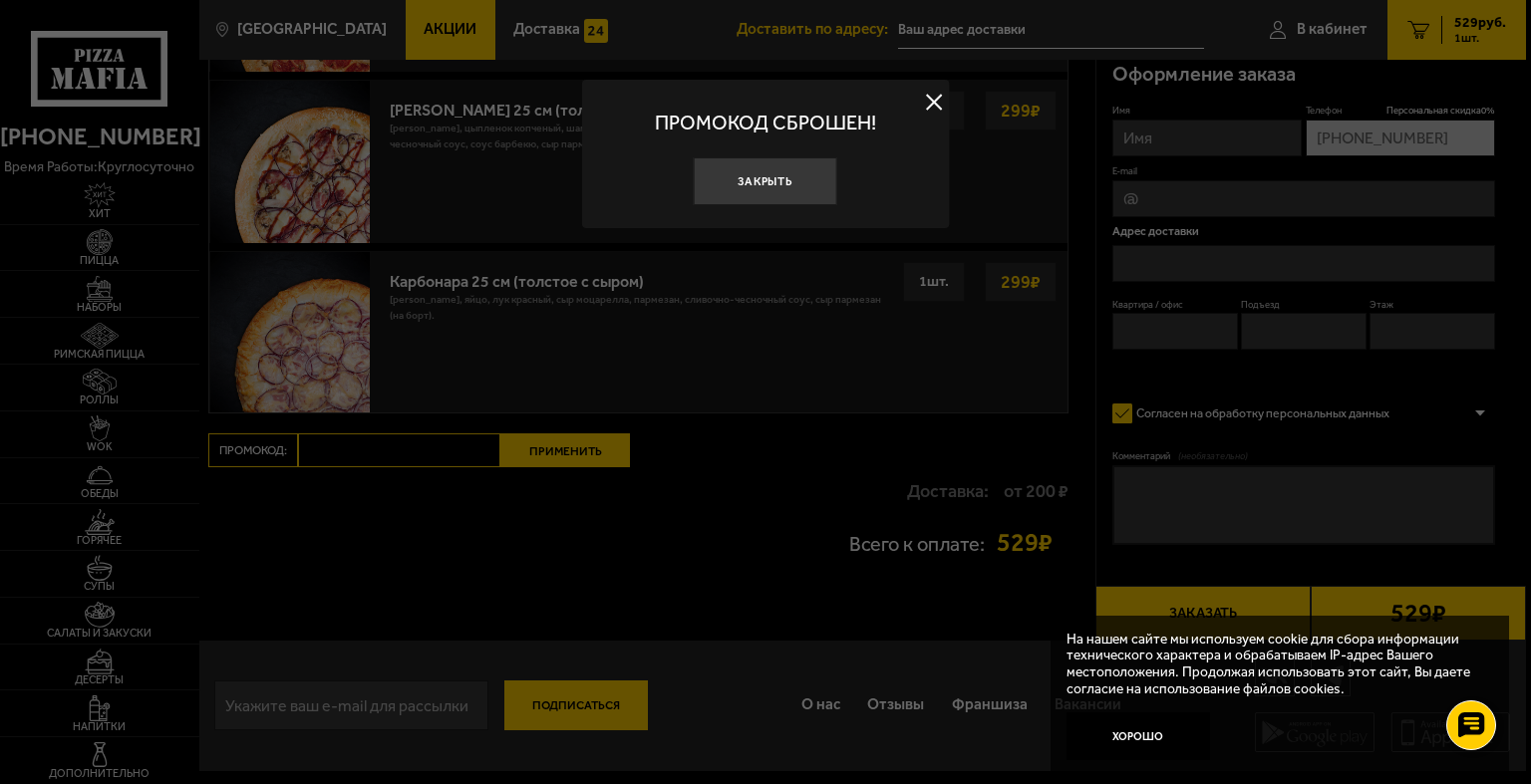 click at bounding box center (766, 392) 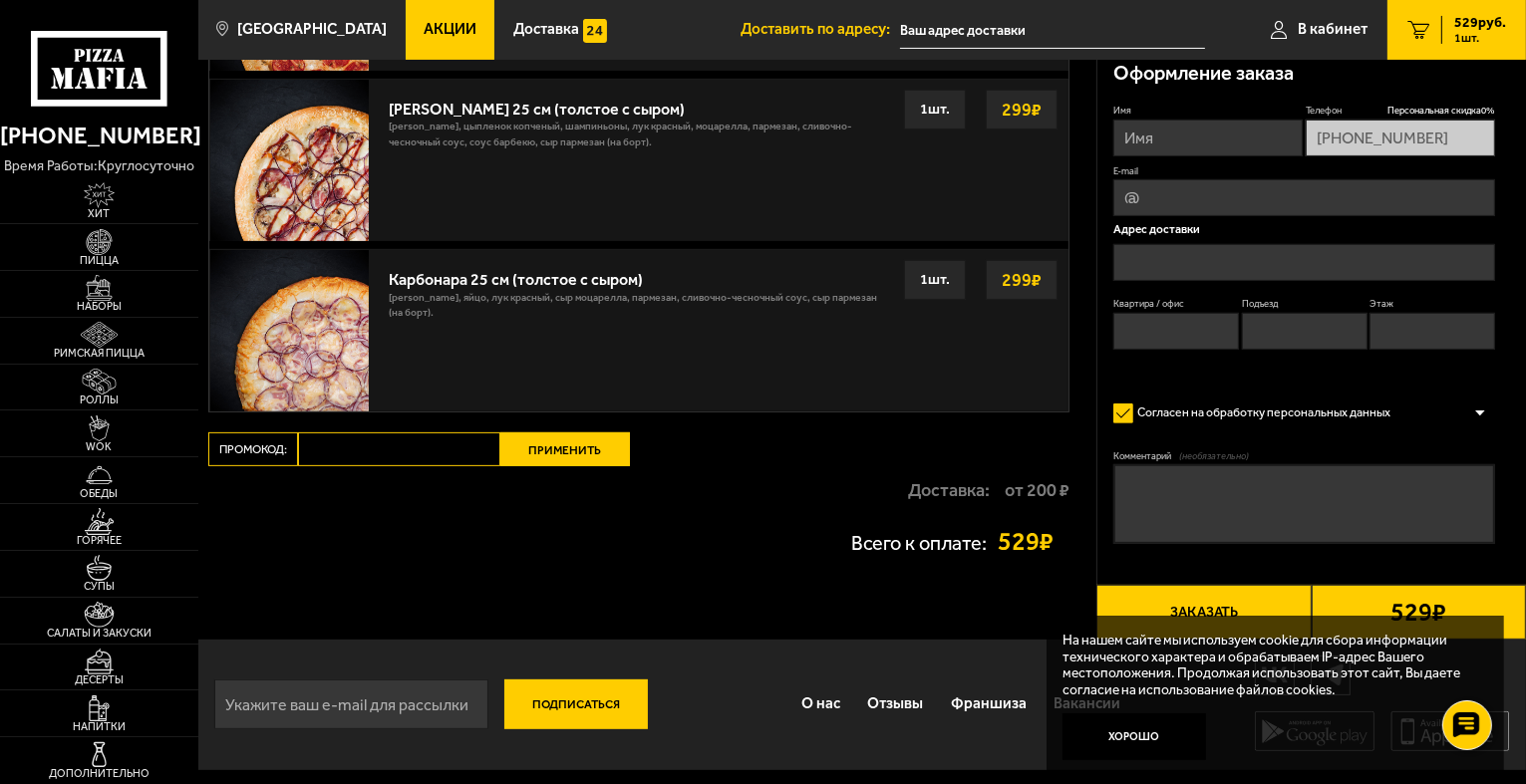 click on "Промокод:" at bounding box center (399, 449) 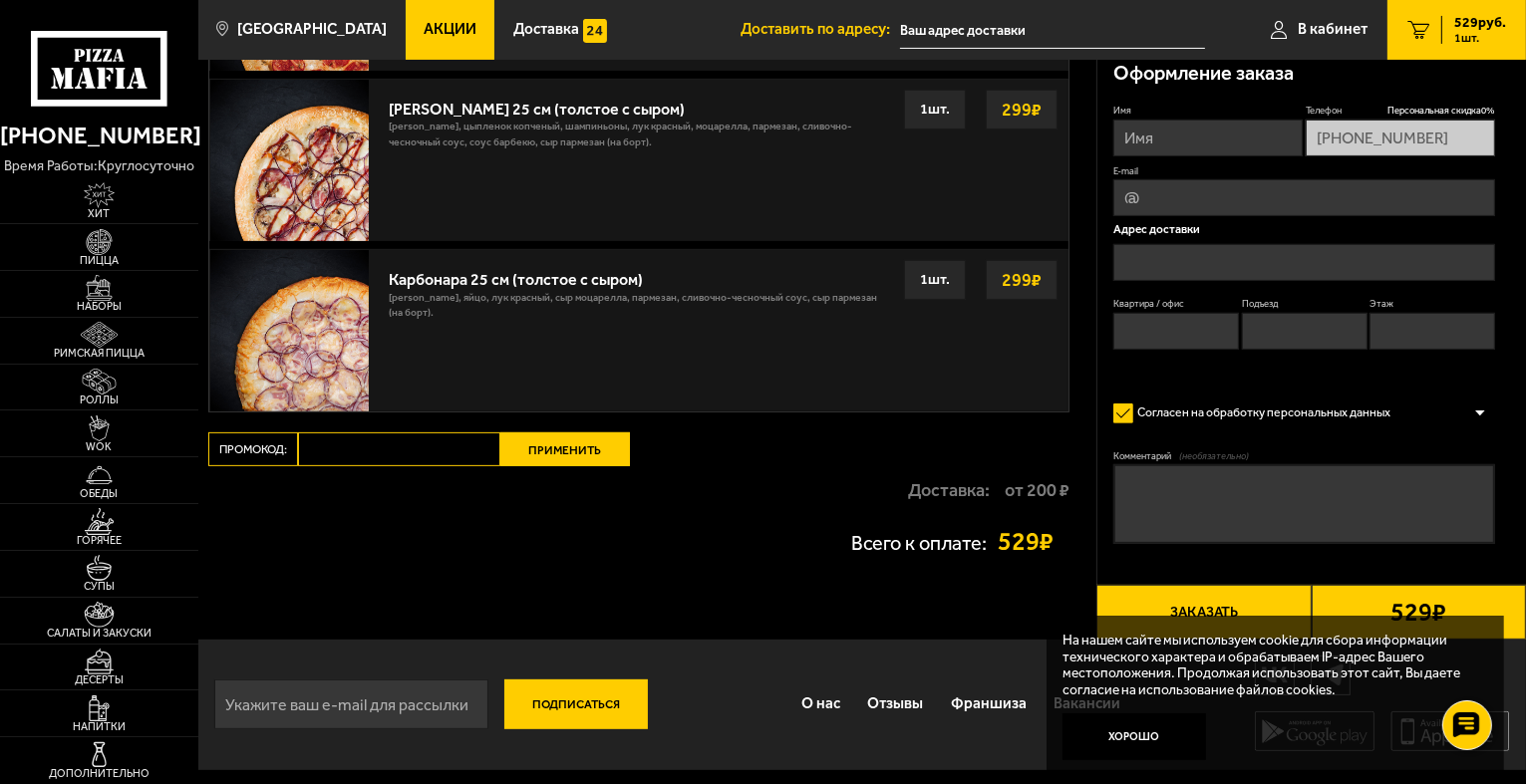paste on "Четверг" 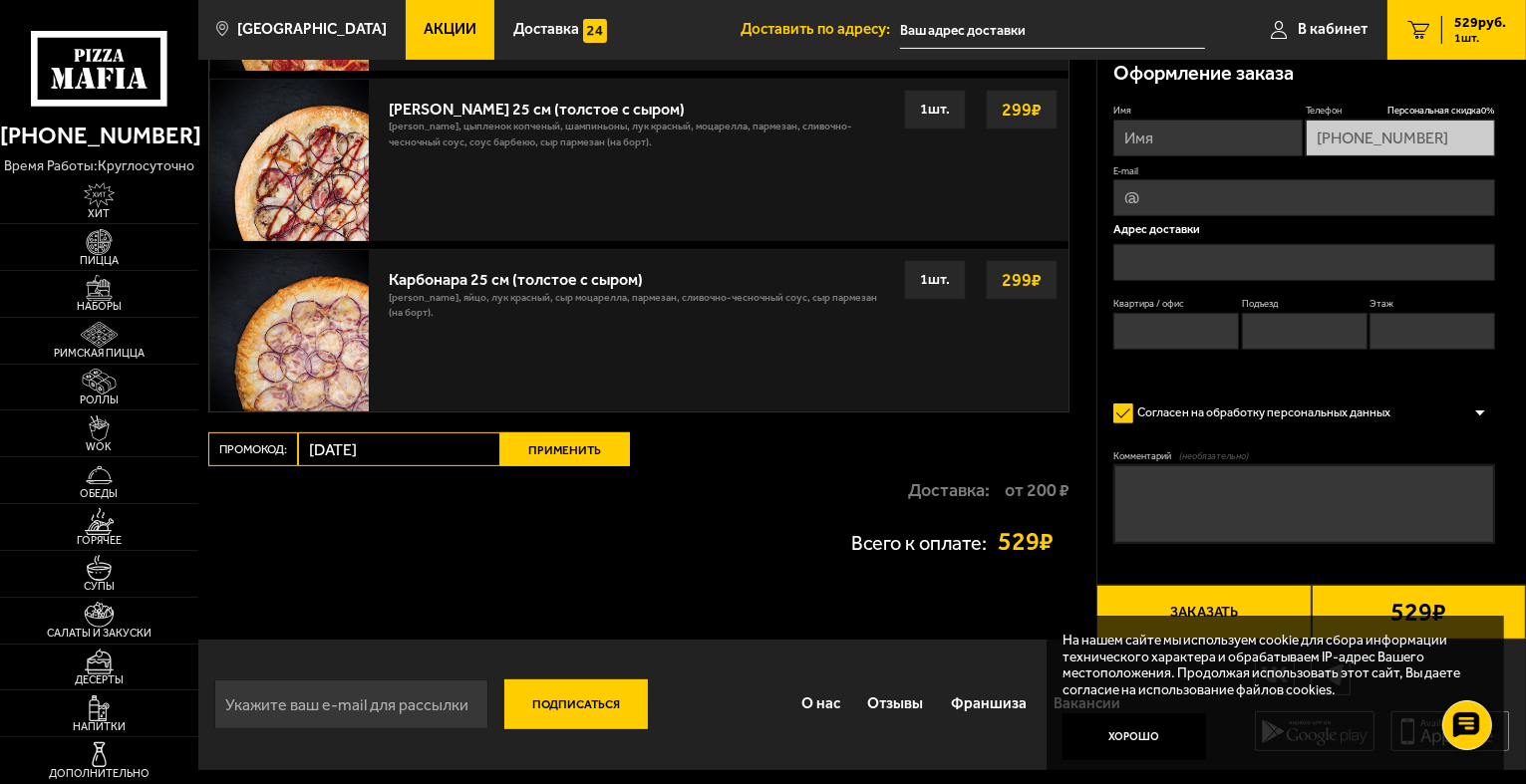 type on "Четверг" 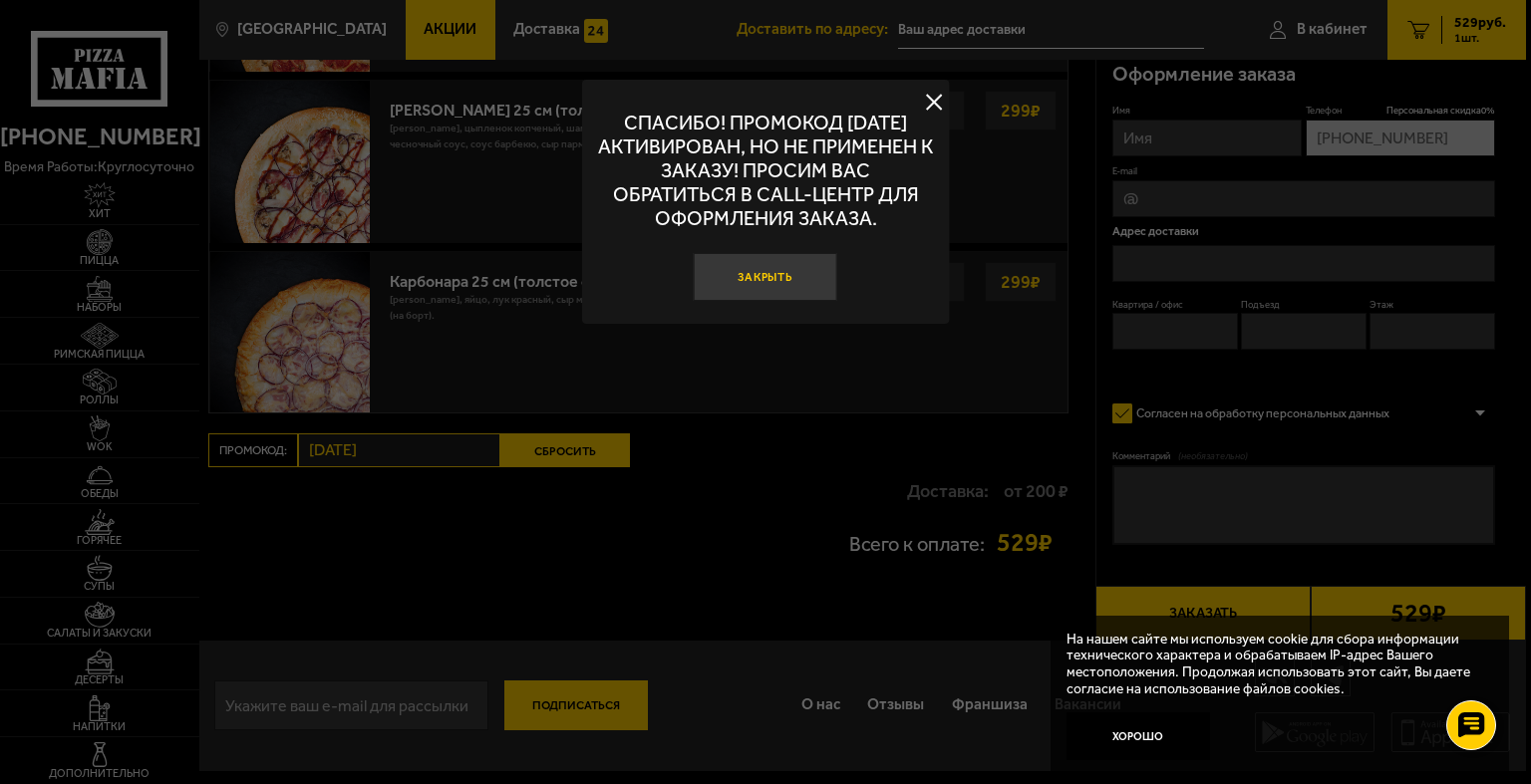 click on "Закрыть" at bounding box center [766, 277] 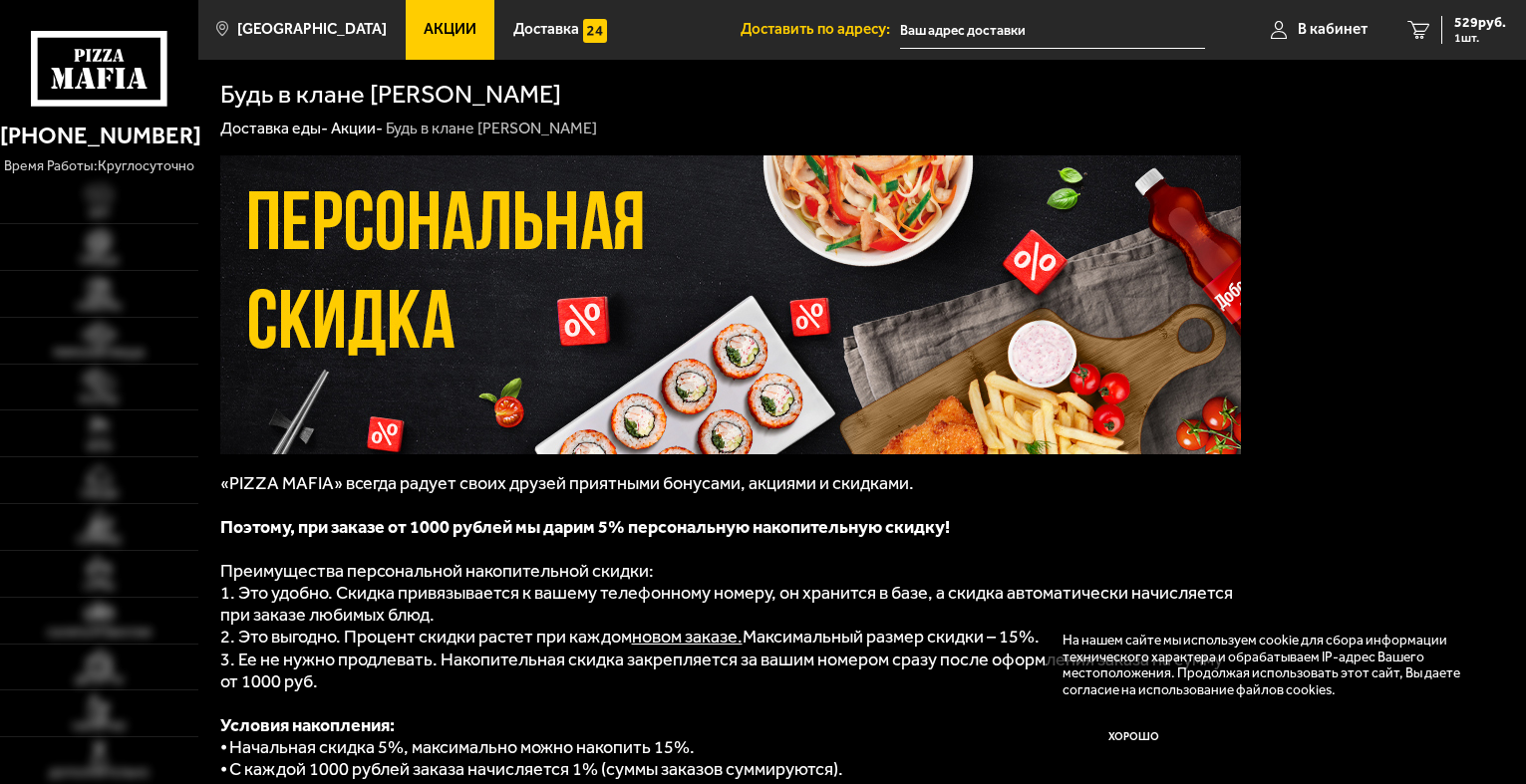 scroll, scrollTop: 0, scrollLeft: 0, axis: both 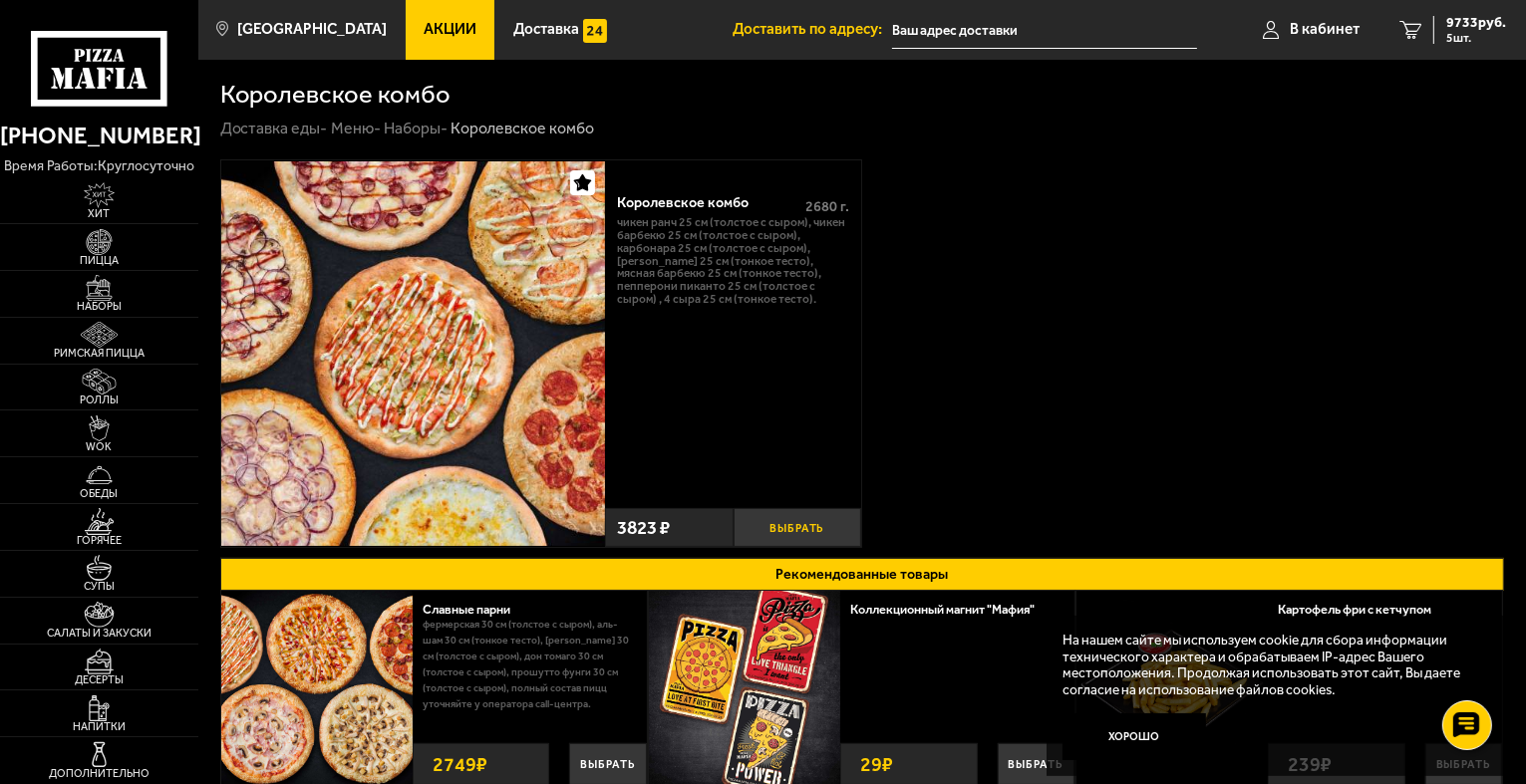 click on "Выбрать" at bounding box center (797, 527) 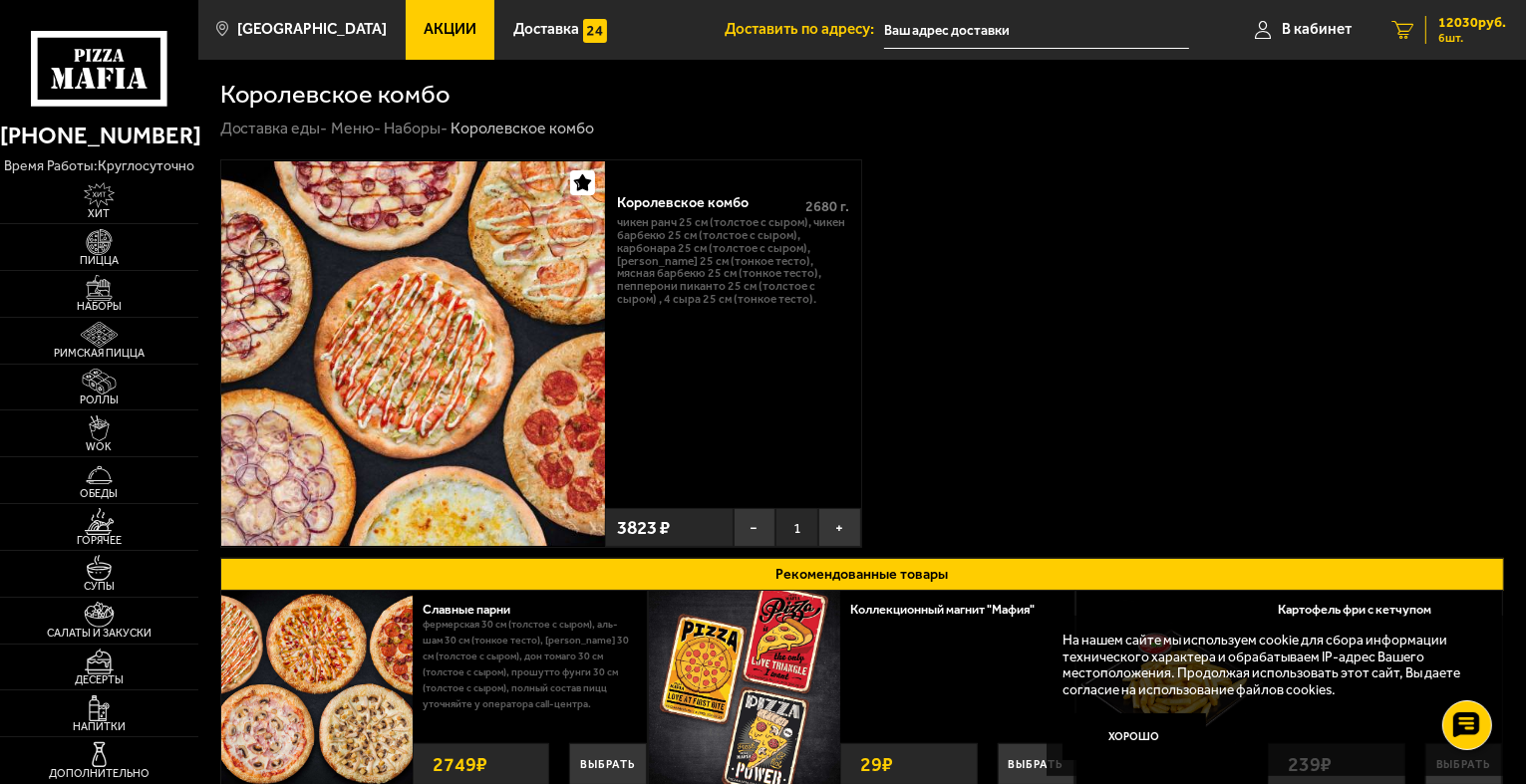 click on "6 12030  руб. 6  шт." at bounding box center [1448, 30] 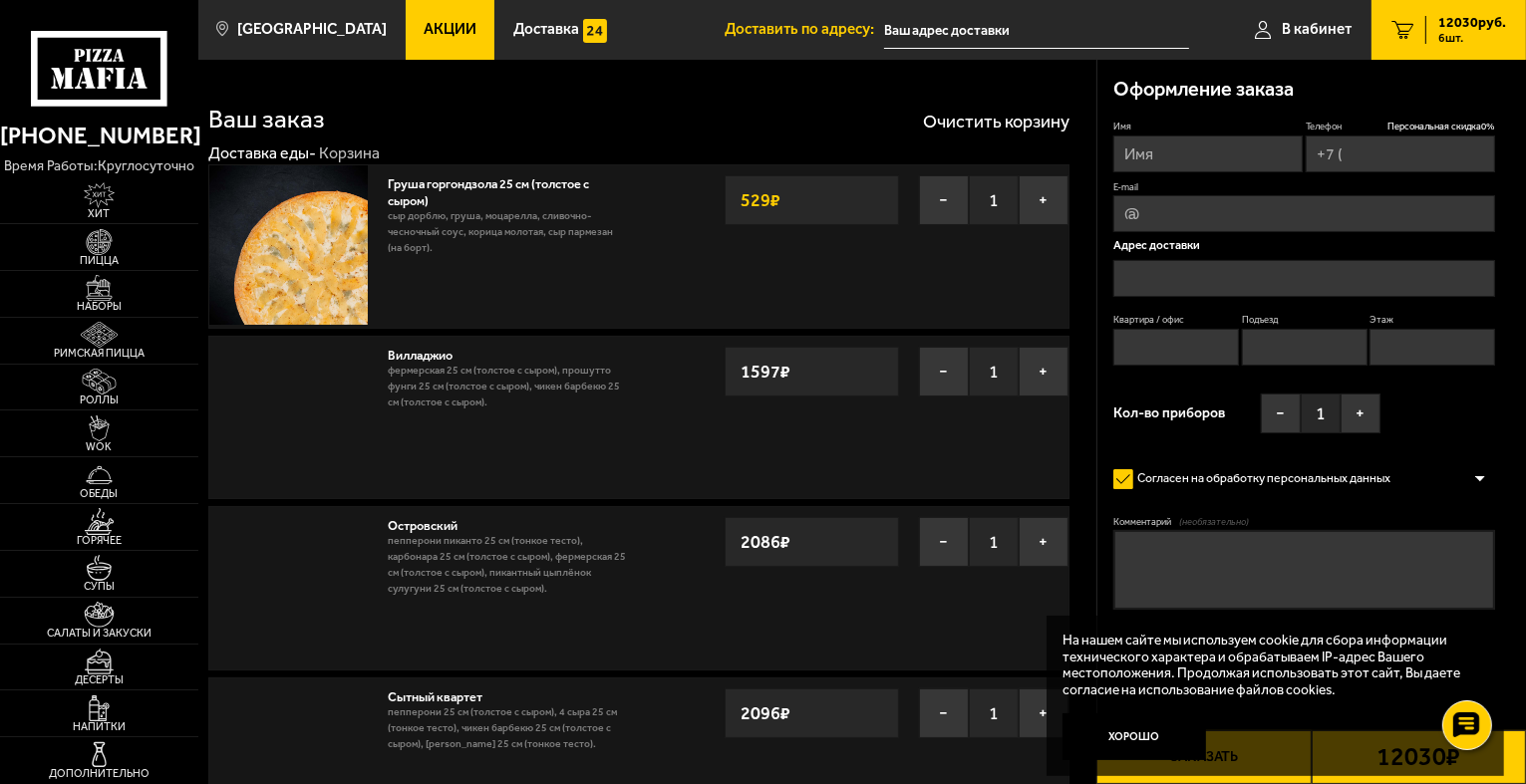 type on "[PHONE_NUMBER]" 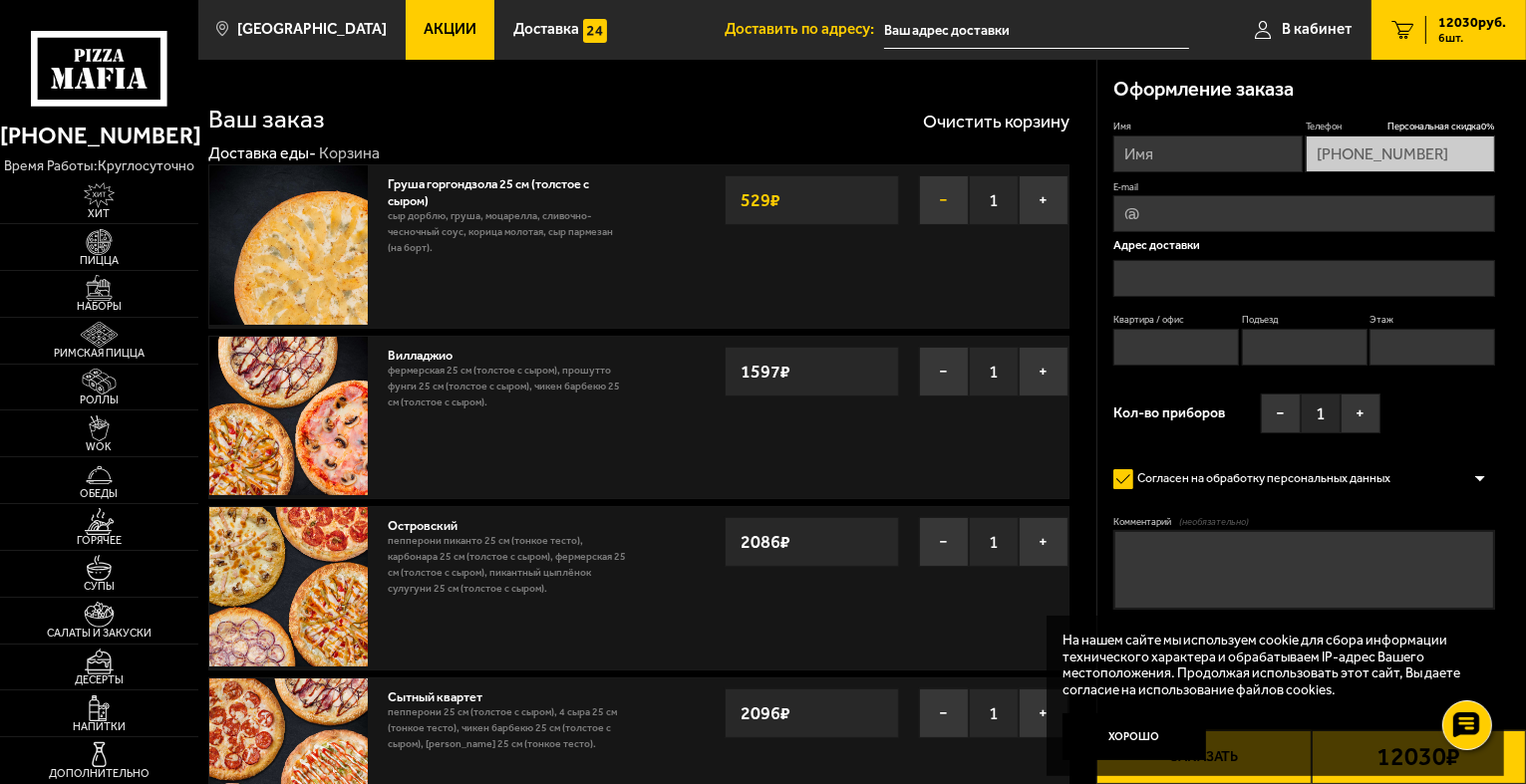 click on "−" at bounding box center (944, 200) 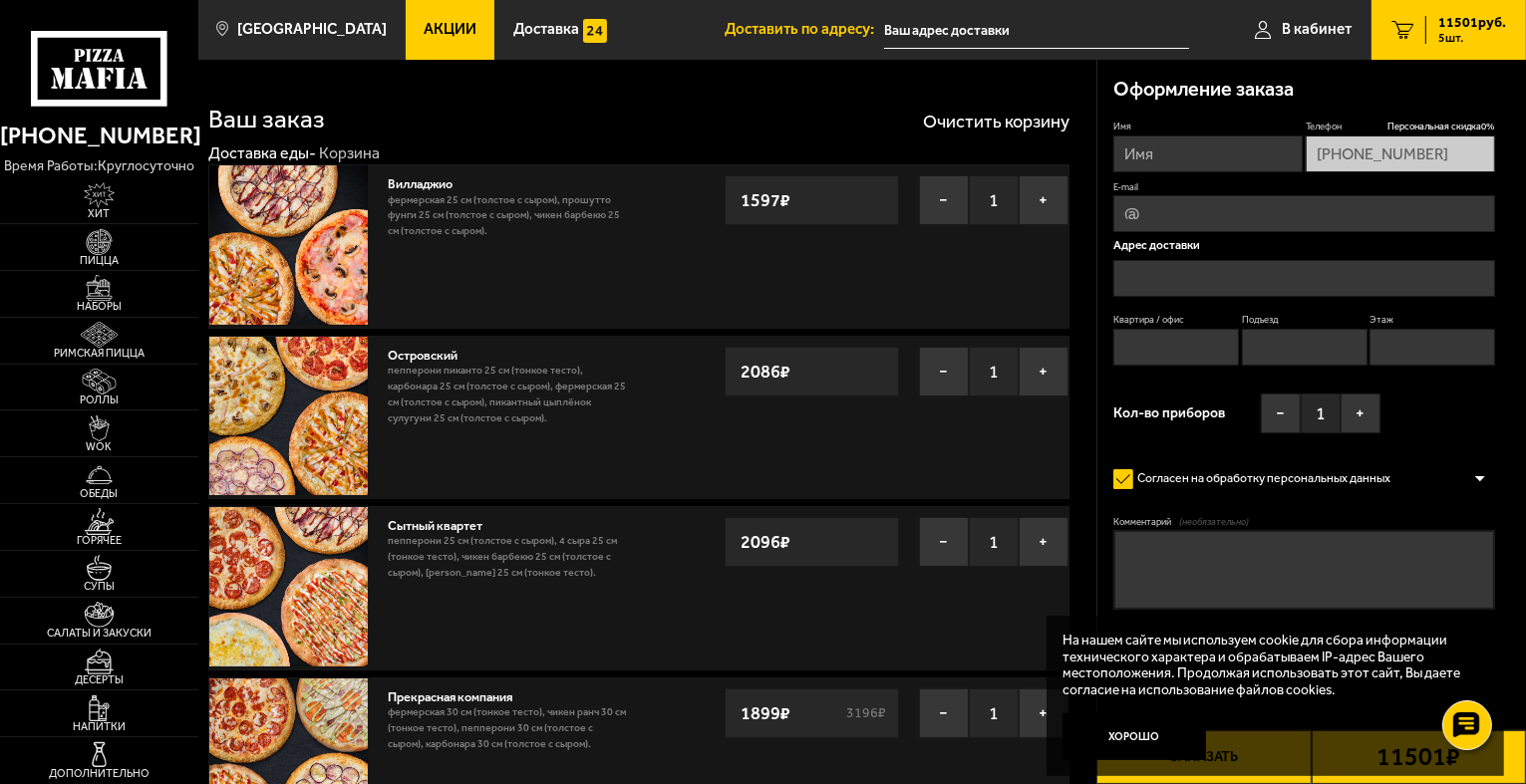 click on "−" at bounding box center (944, 200) 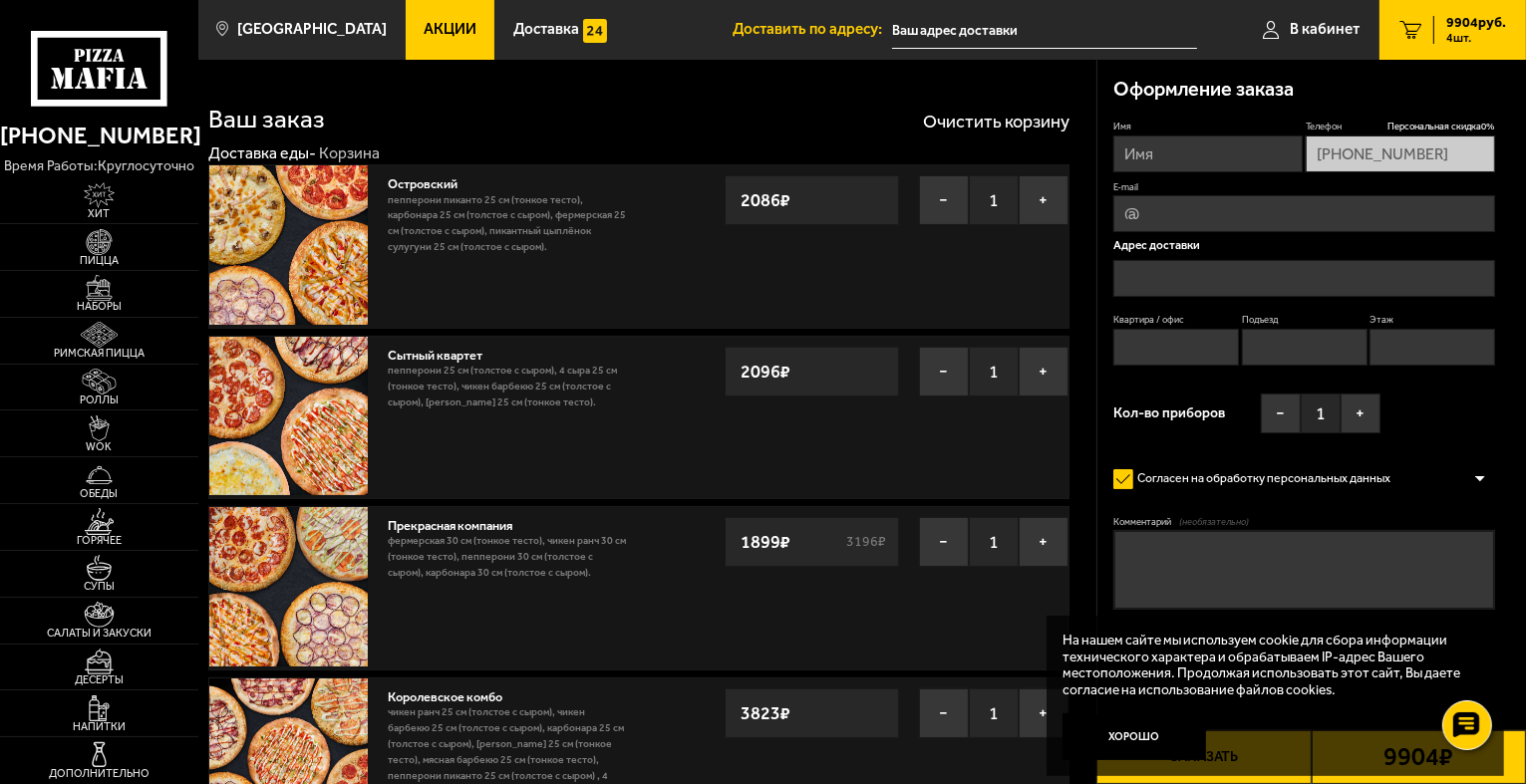 click on "−" at bounding box center (944, 200) 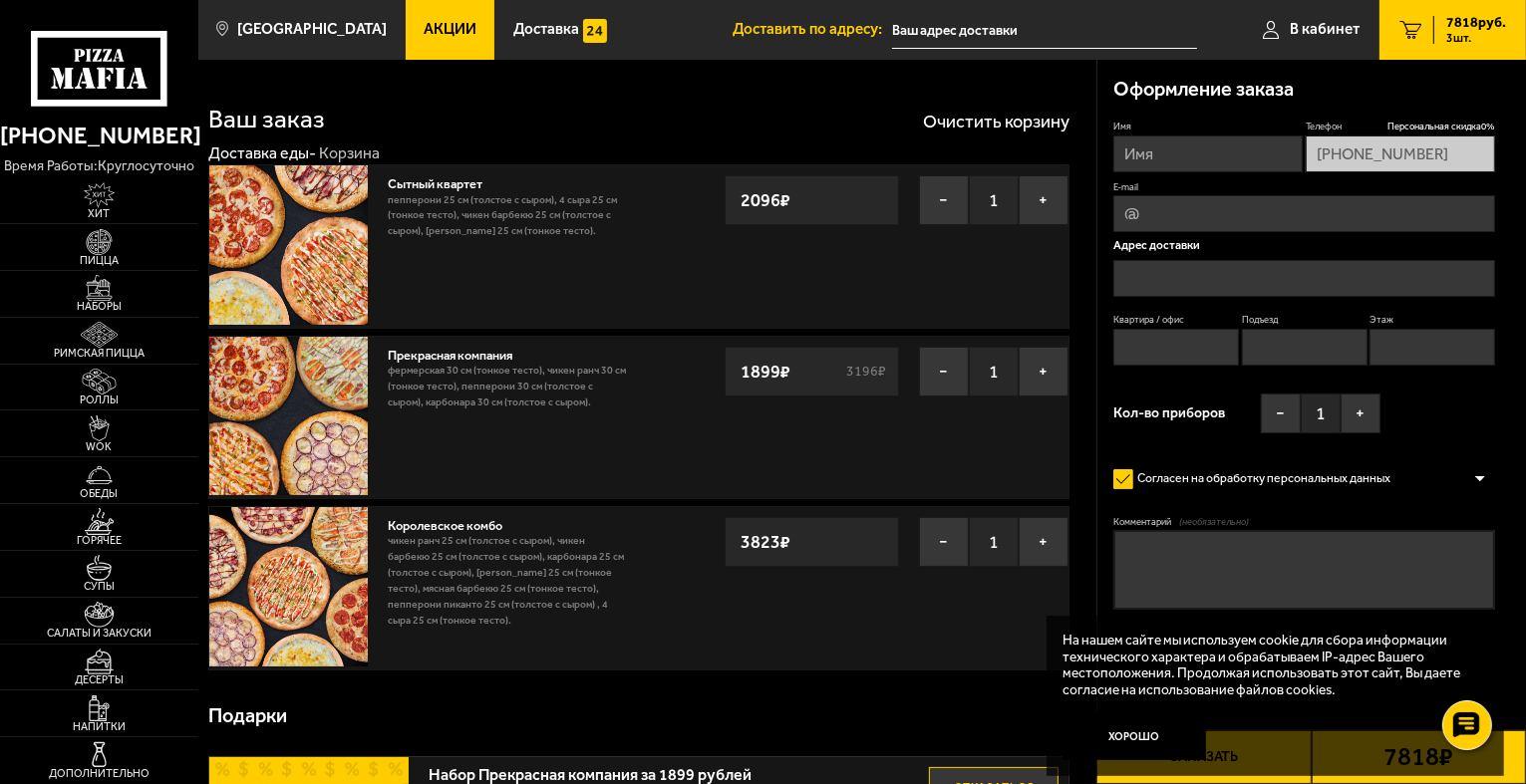 click on "−" at bounding box center (944, 200) 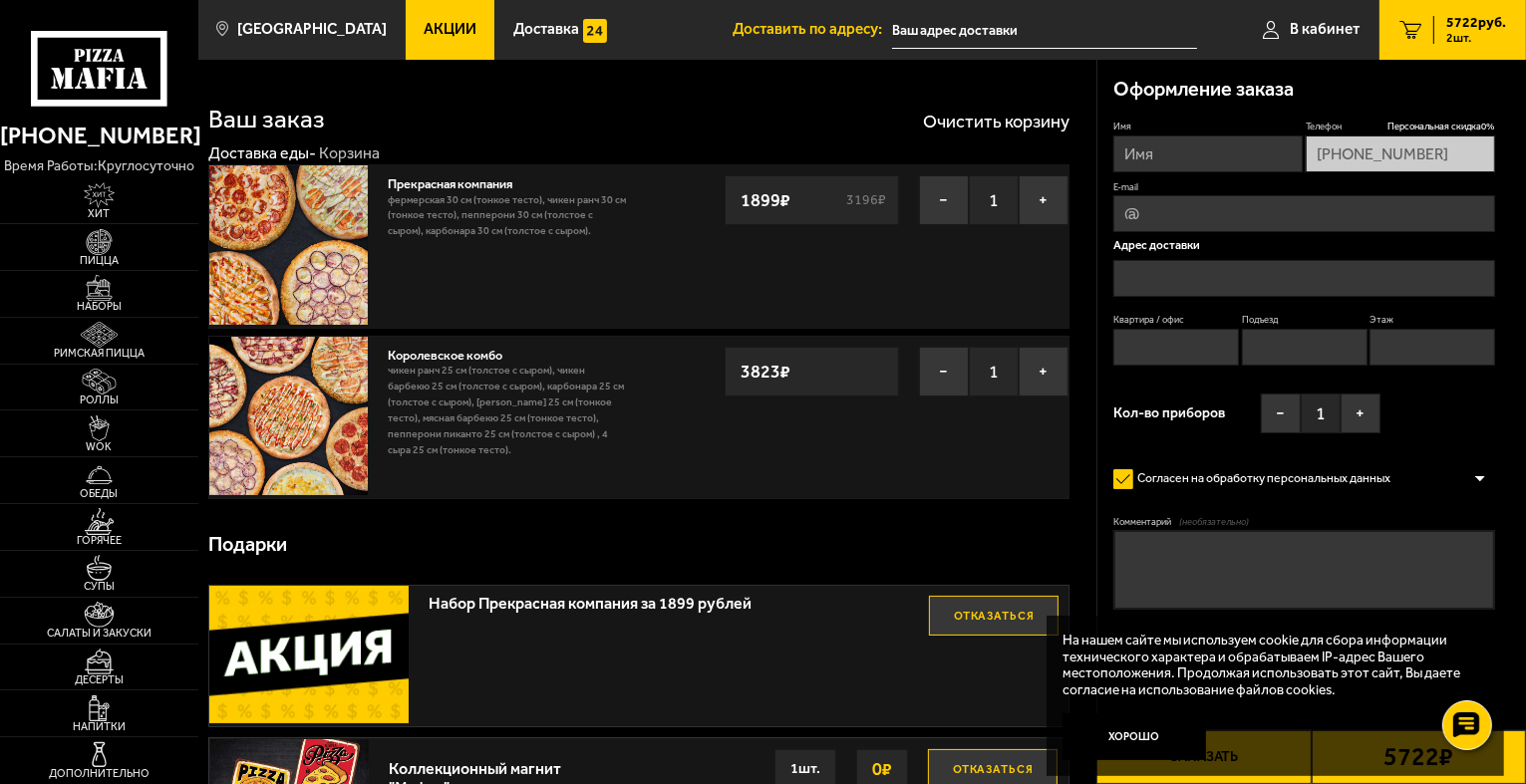 click on "−" at bounding box center (944, 200) 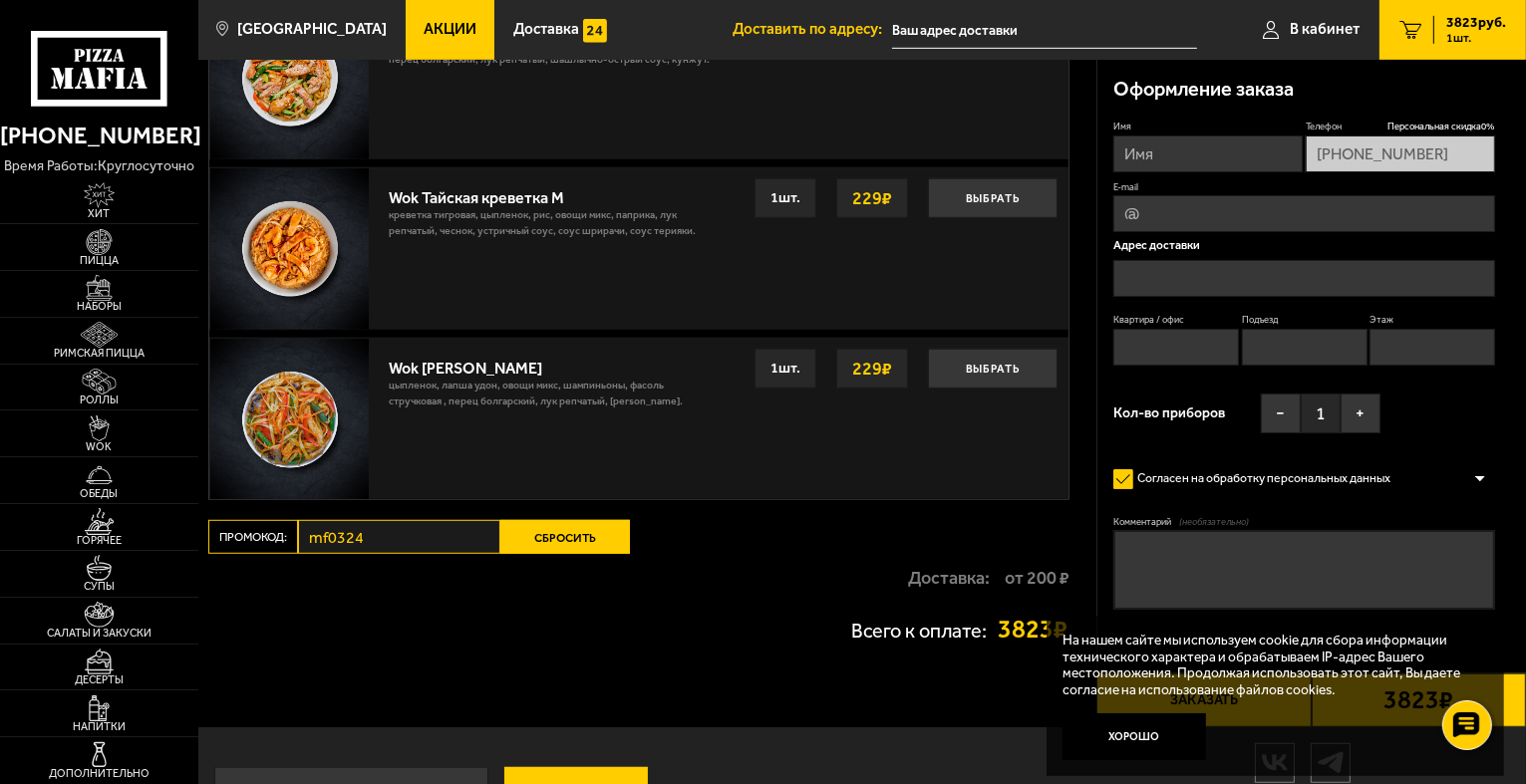 scroll, scrollTop: 1303, scrollLeft: 0, axis: vertical 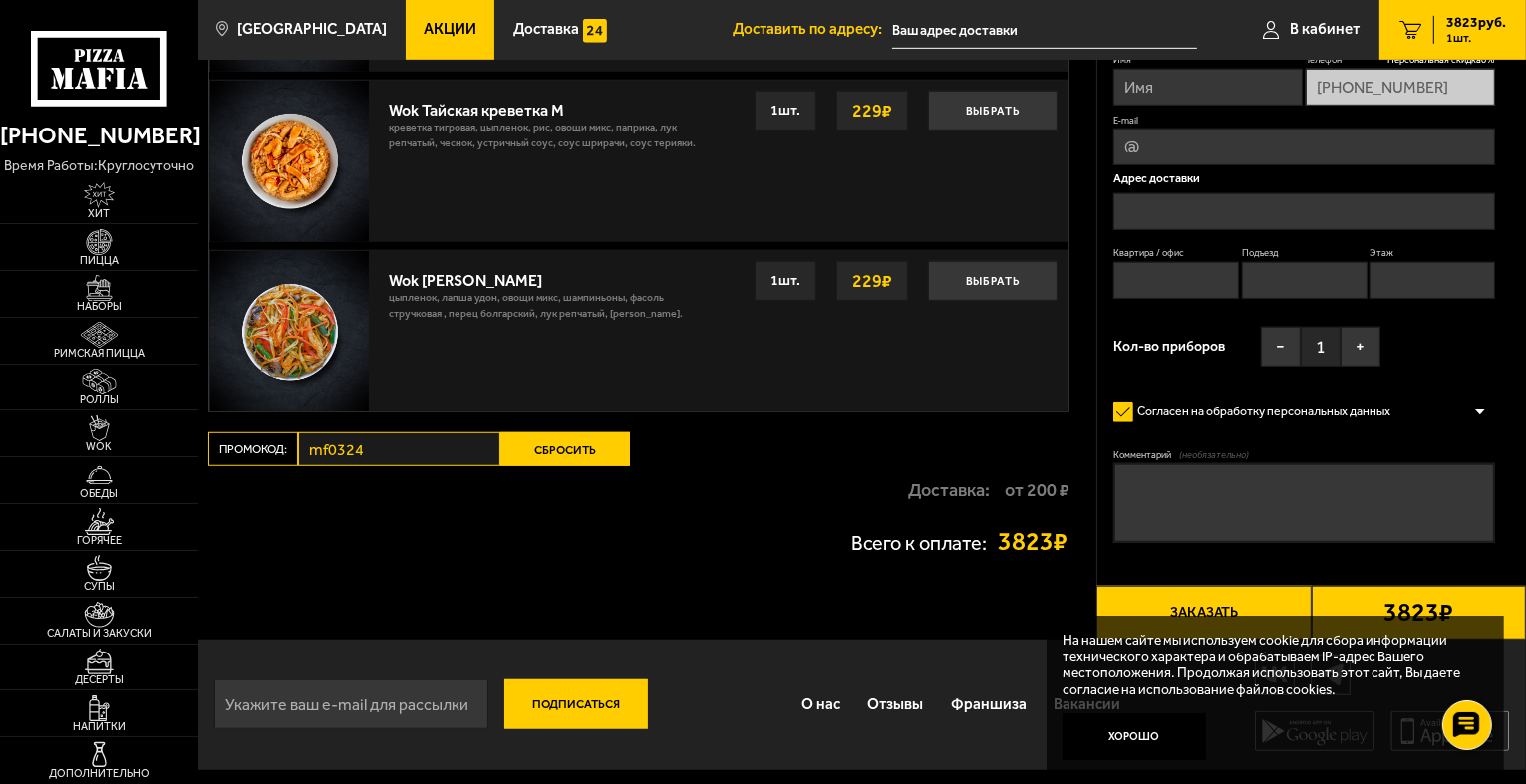 click on "Сбросить" at bounding box center (565, 449) 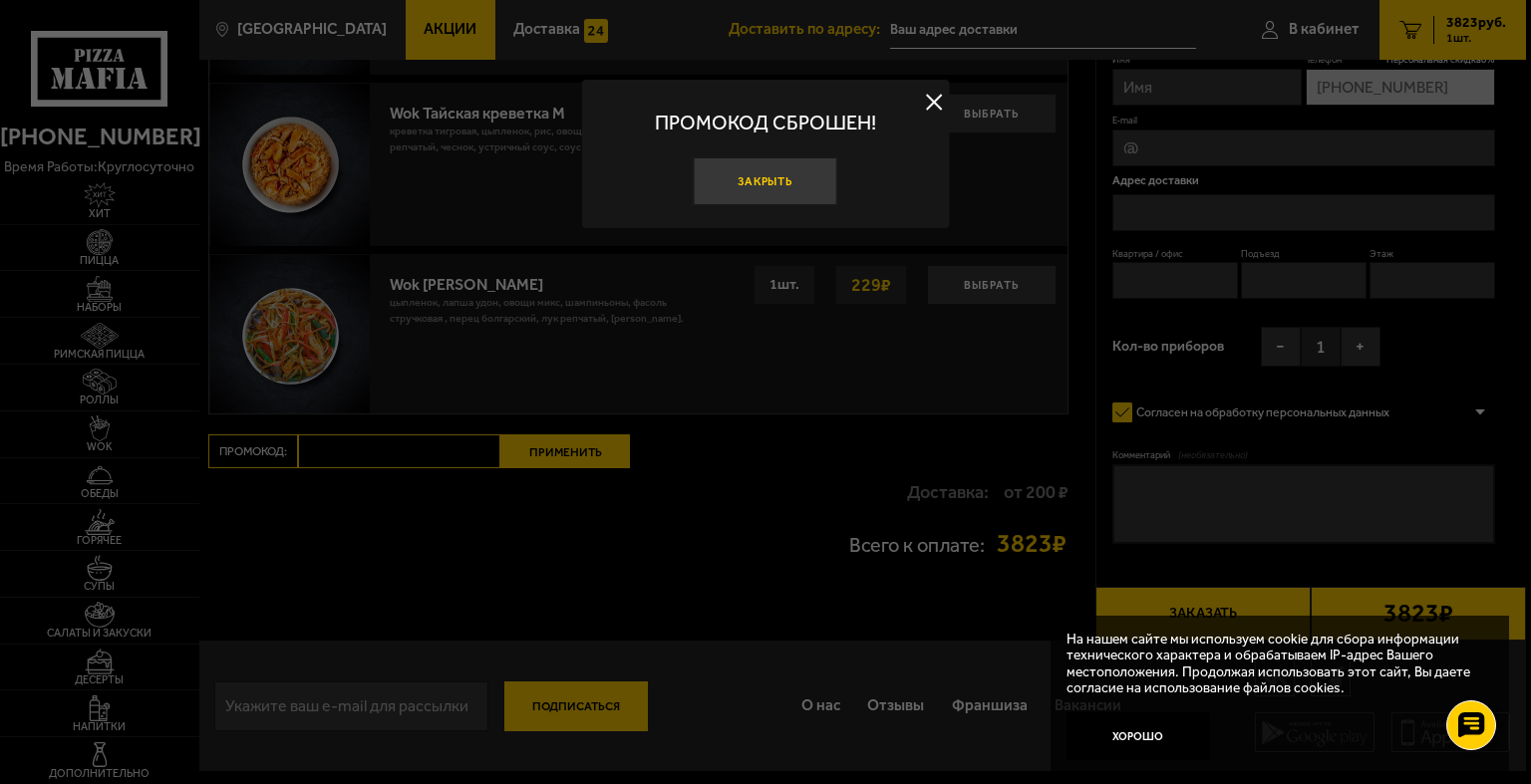 click on "Закрыть" at bounding box center [766, 181] 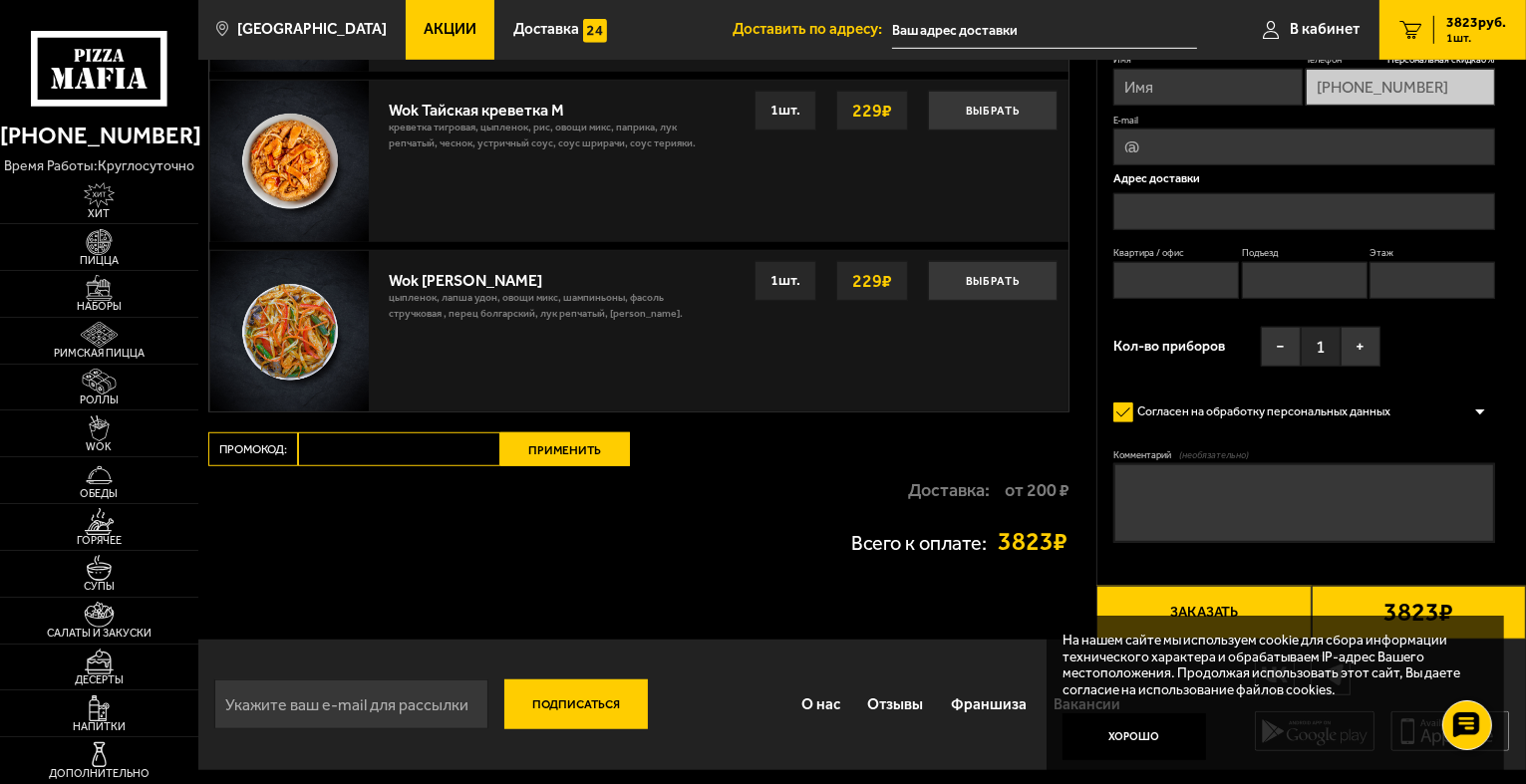 click on "Промокод:" at bounding box center [399, 449] 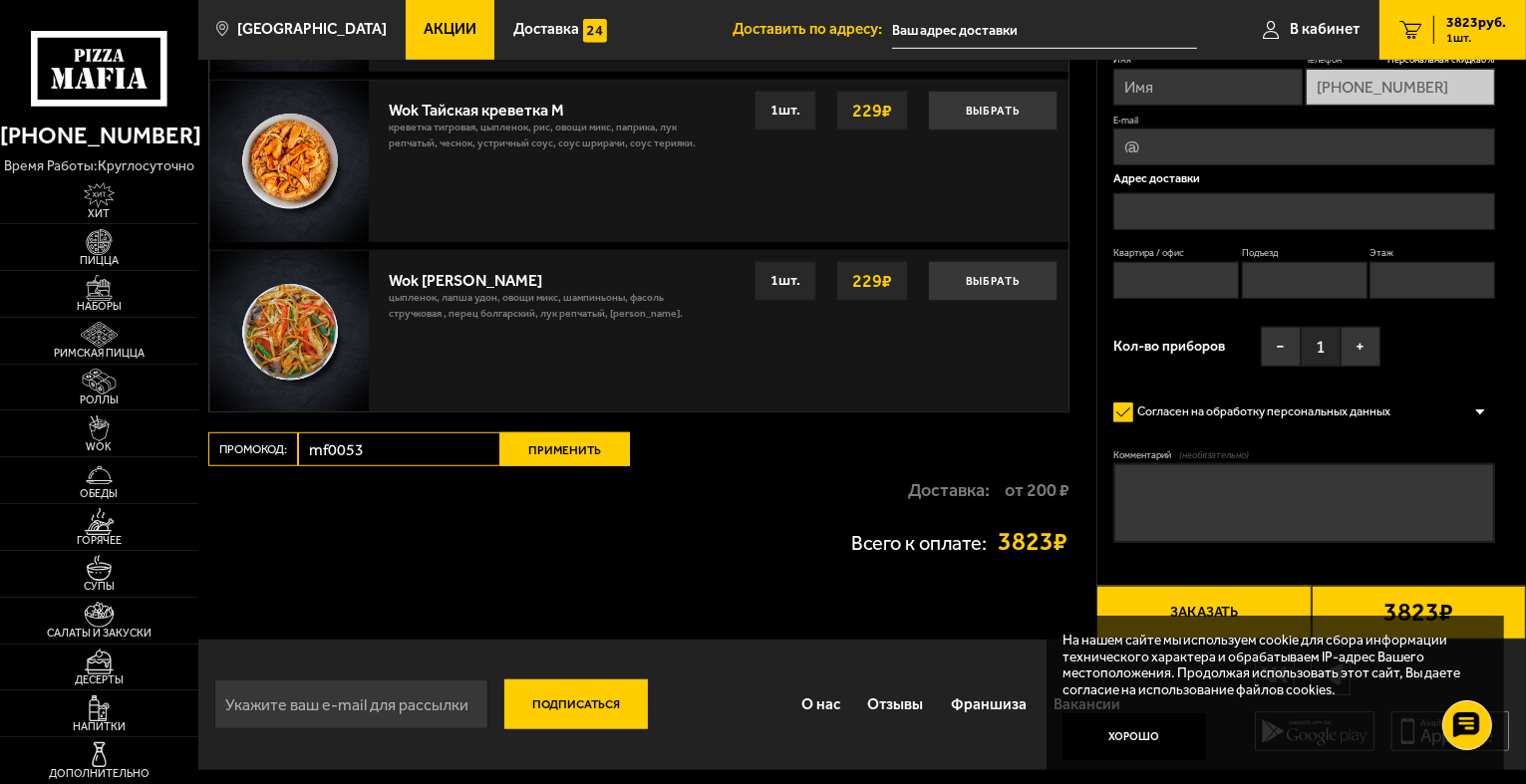 type on "mf0053" 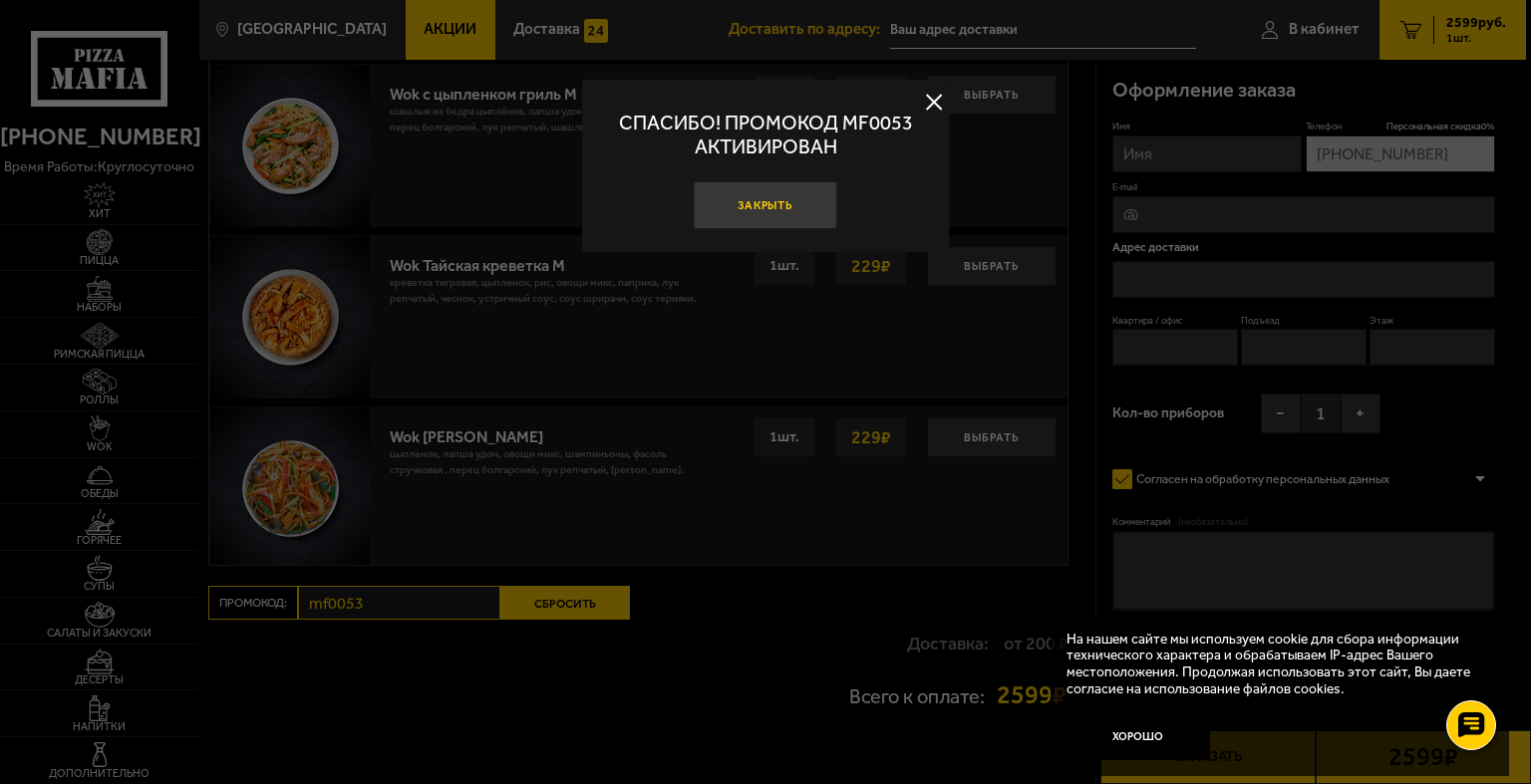 click on "Закрыть" at bounding box center (766, 205) 